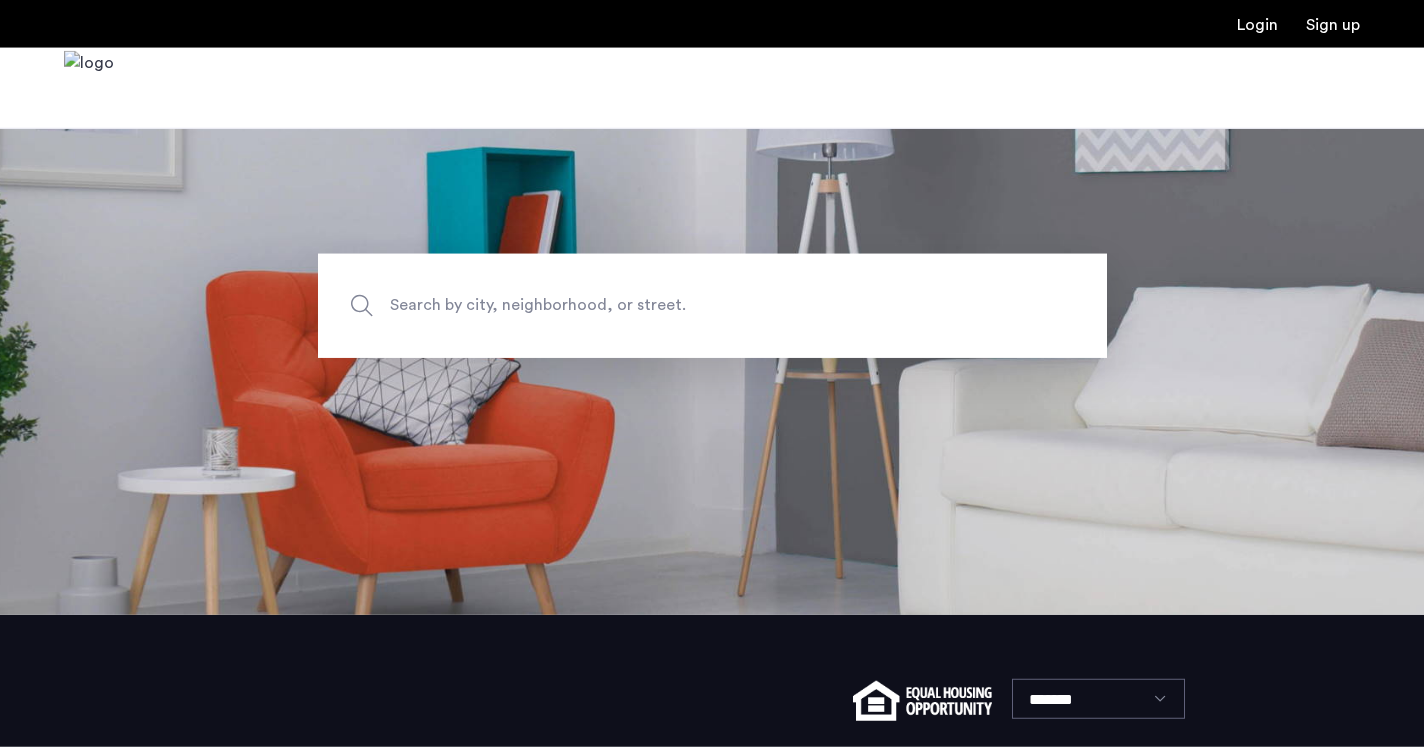 scroll, scrollTop: 0, scrollLeft: 0, axis: both 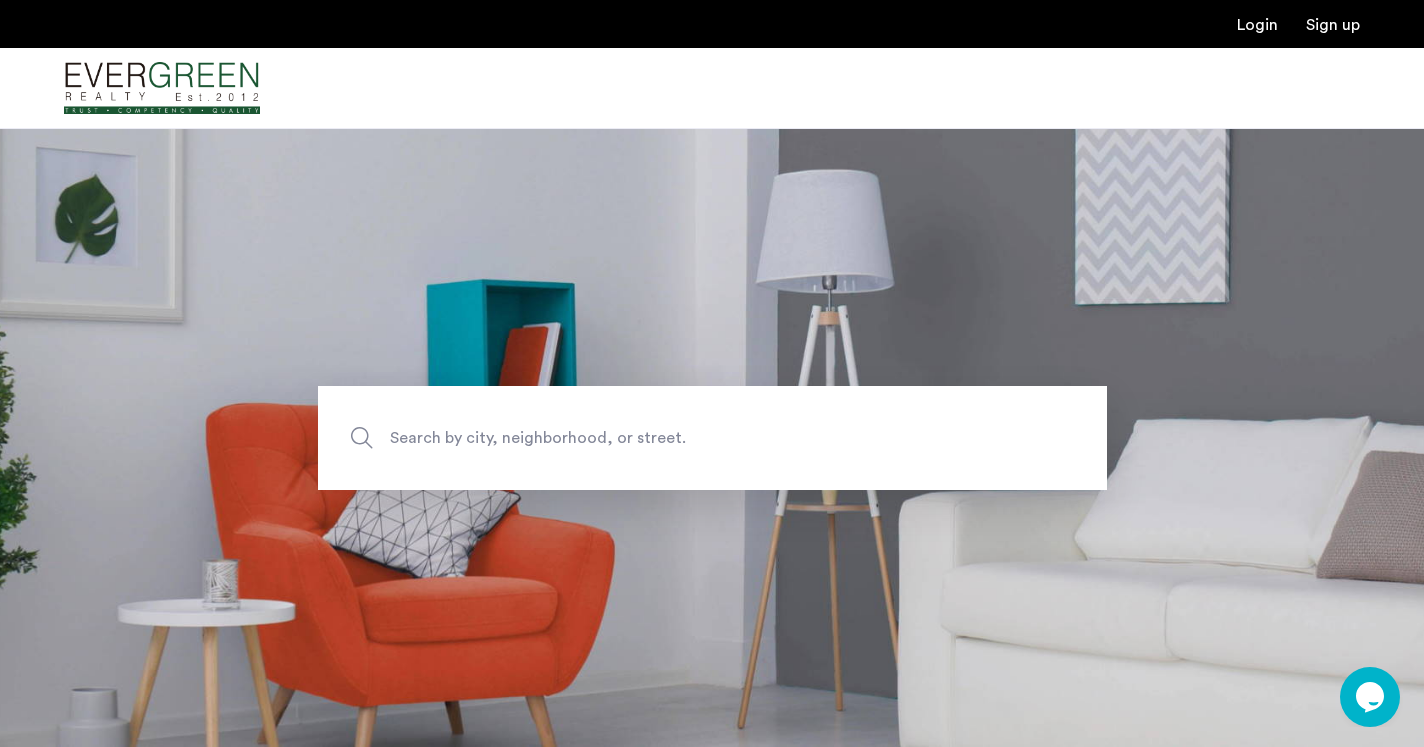 click on "Search by city, neighborhood, or street." 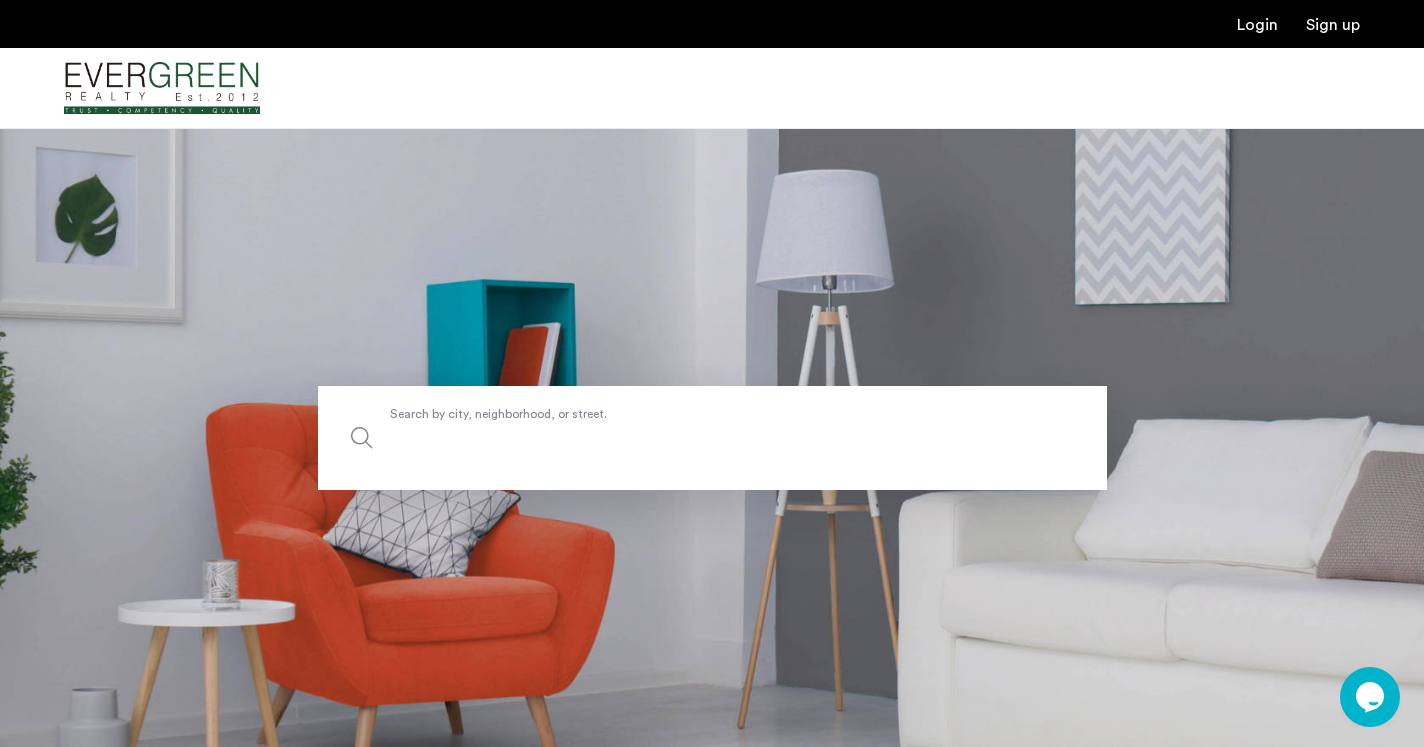 click on "Search by city, neighborhood, or street." at bounding box center [712, 438] 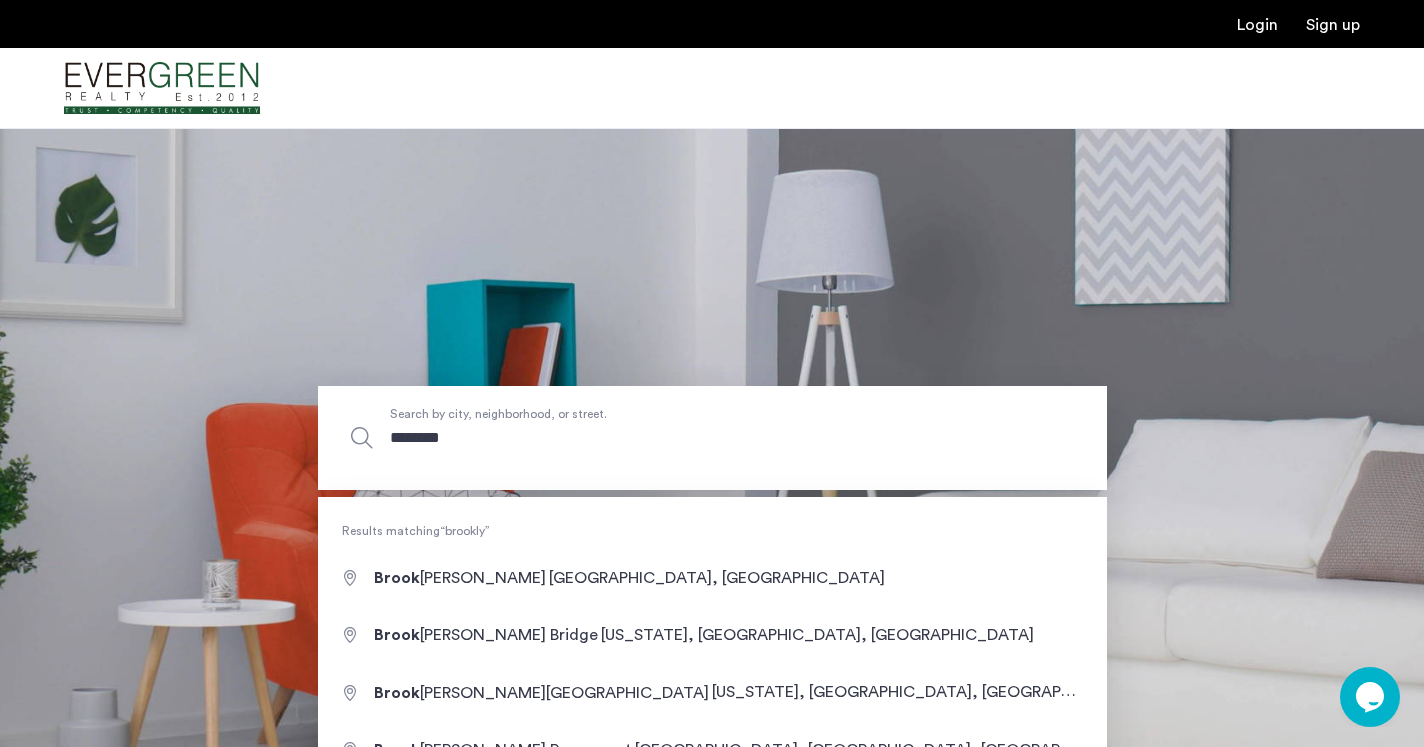 type on "********" 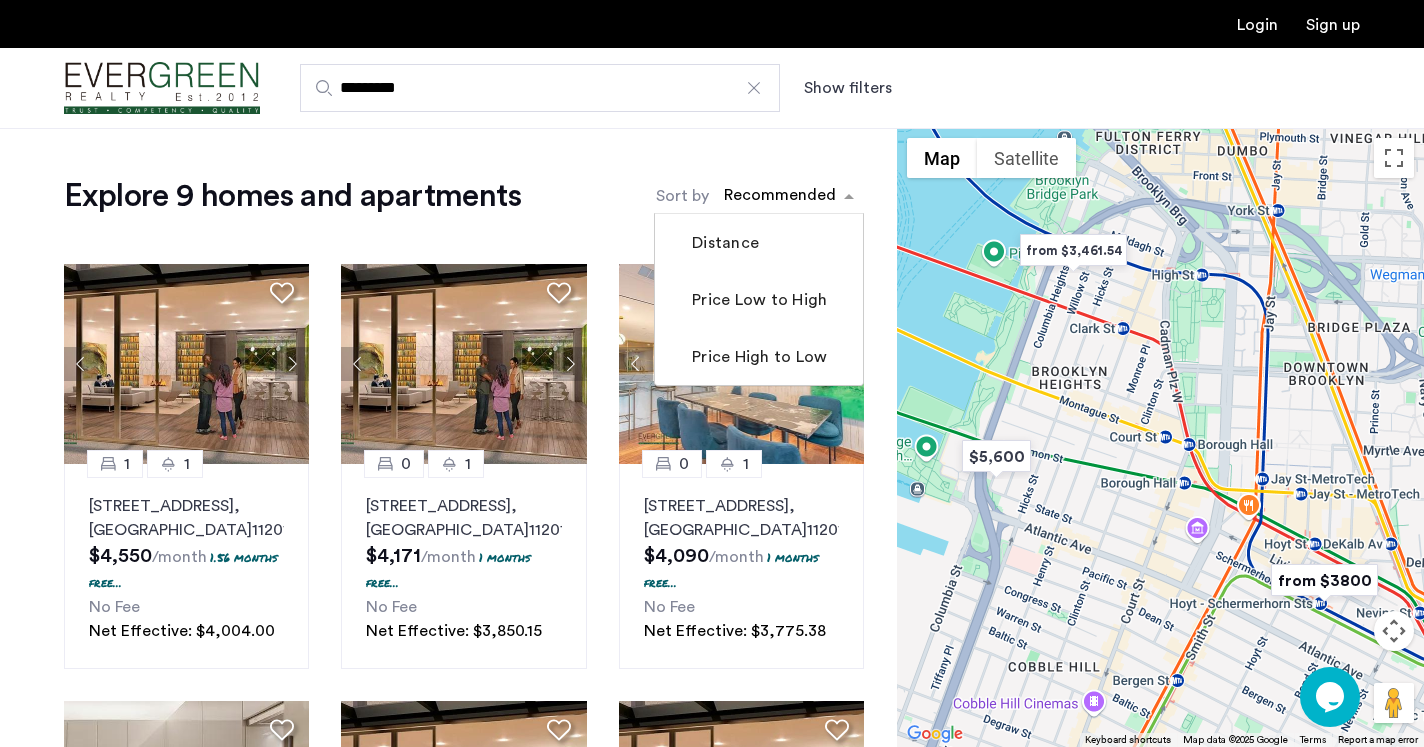 click 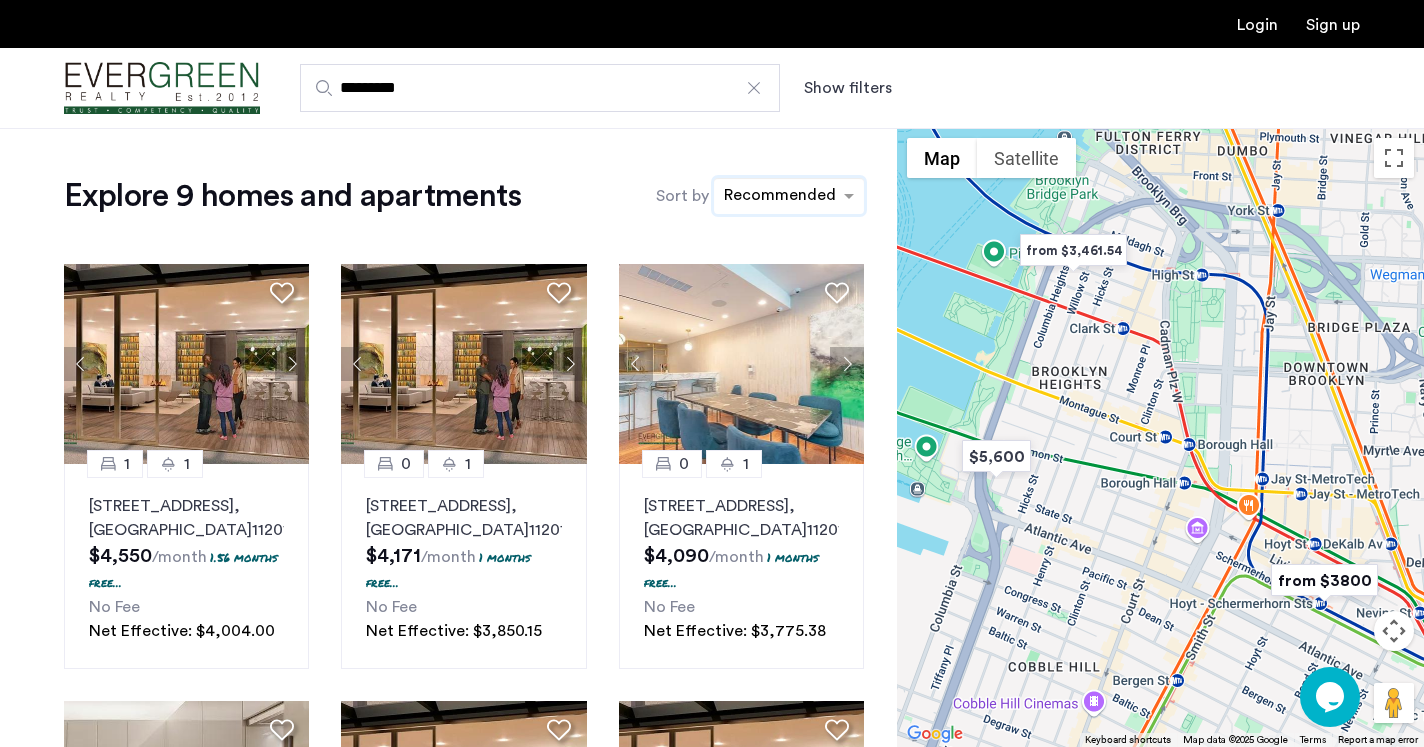 click 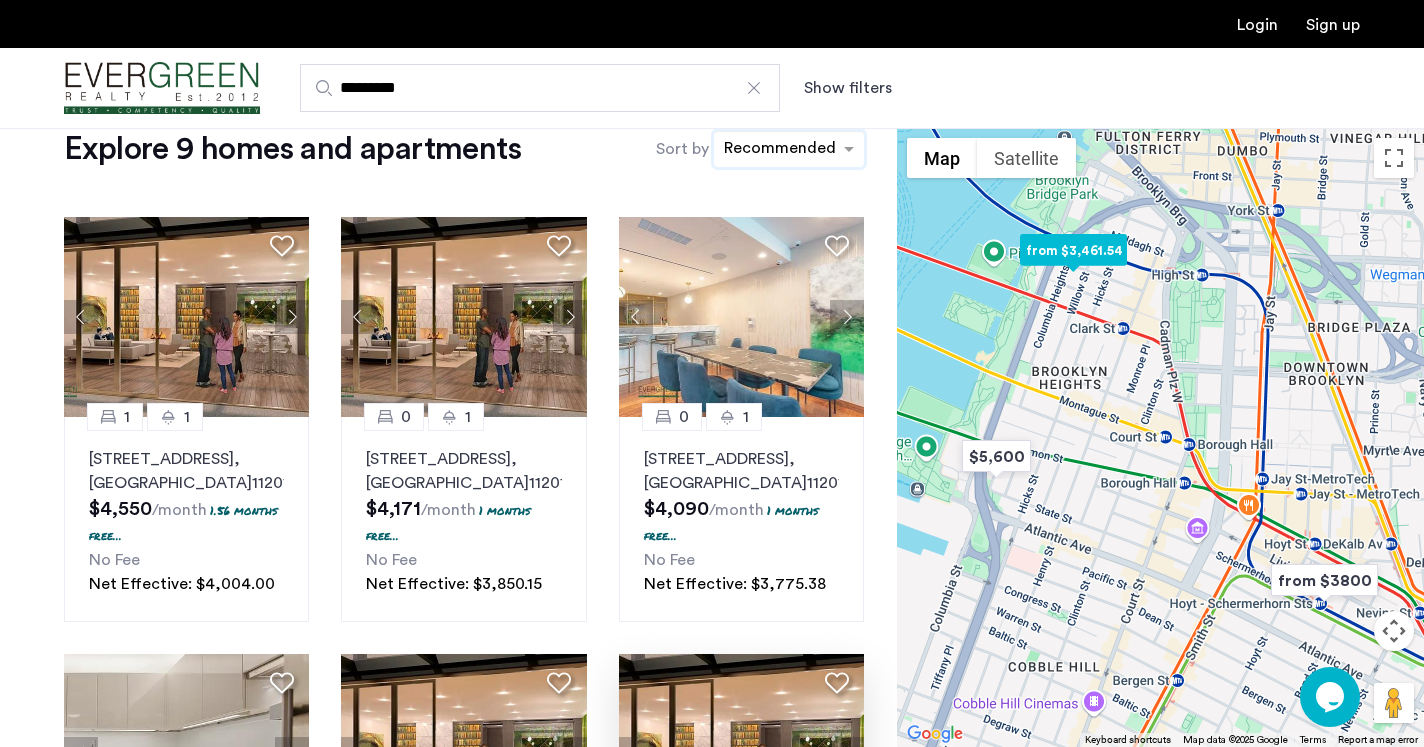 scroll, scrollTop: 0, scrollLeft: 0, axis: both 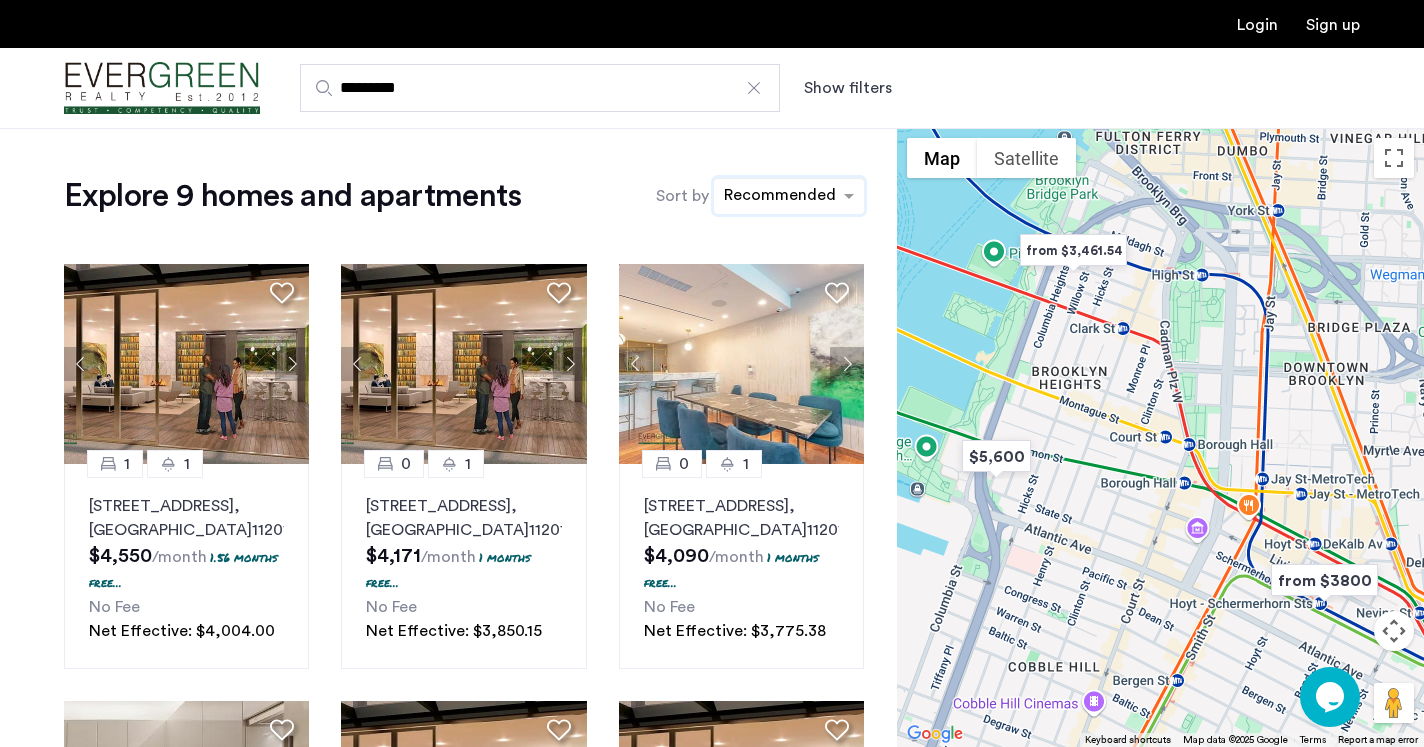 click on "Show filters" at bounding box center (848, 88) 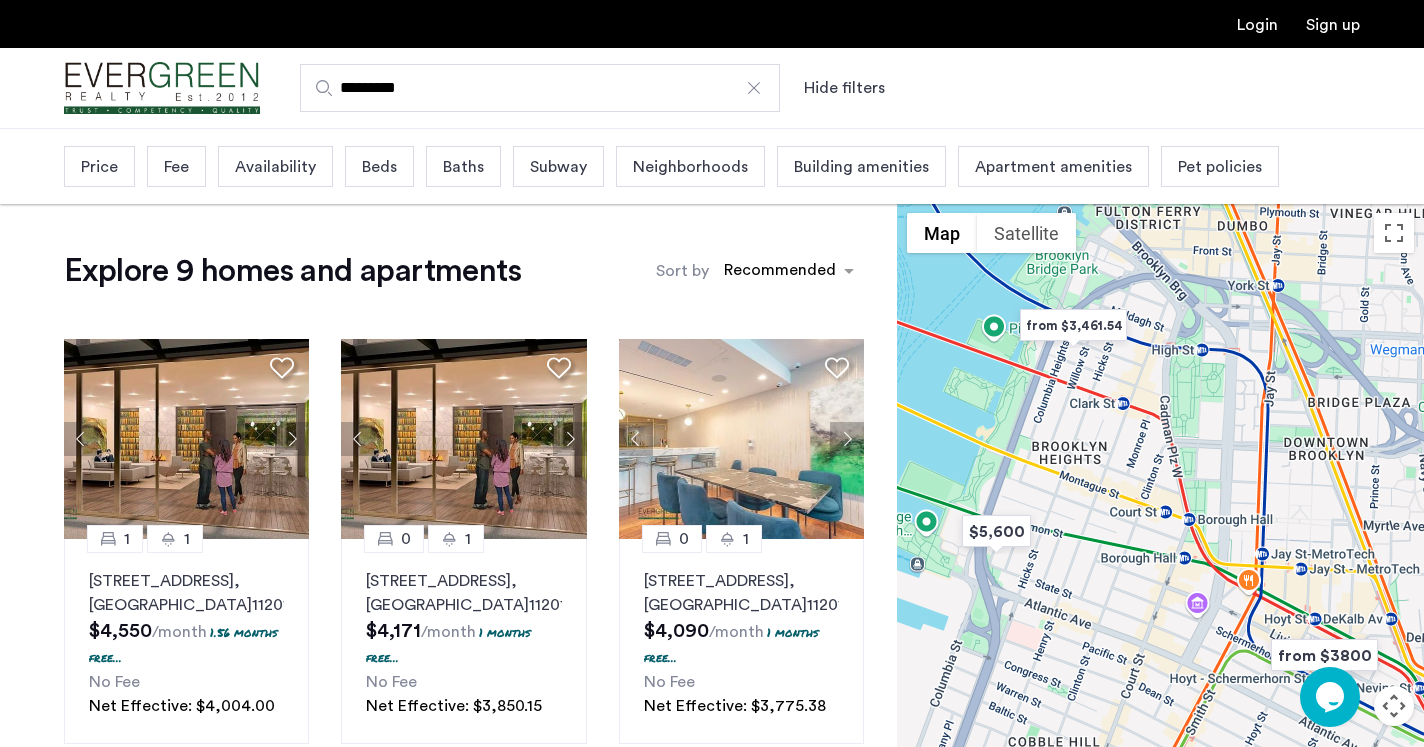 click on "Beds" at bounding box center [379, 167] 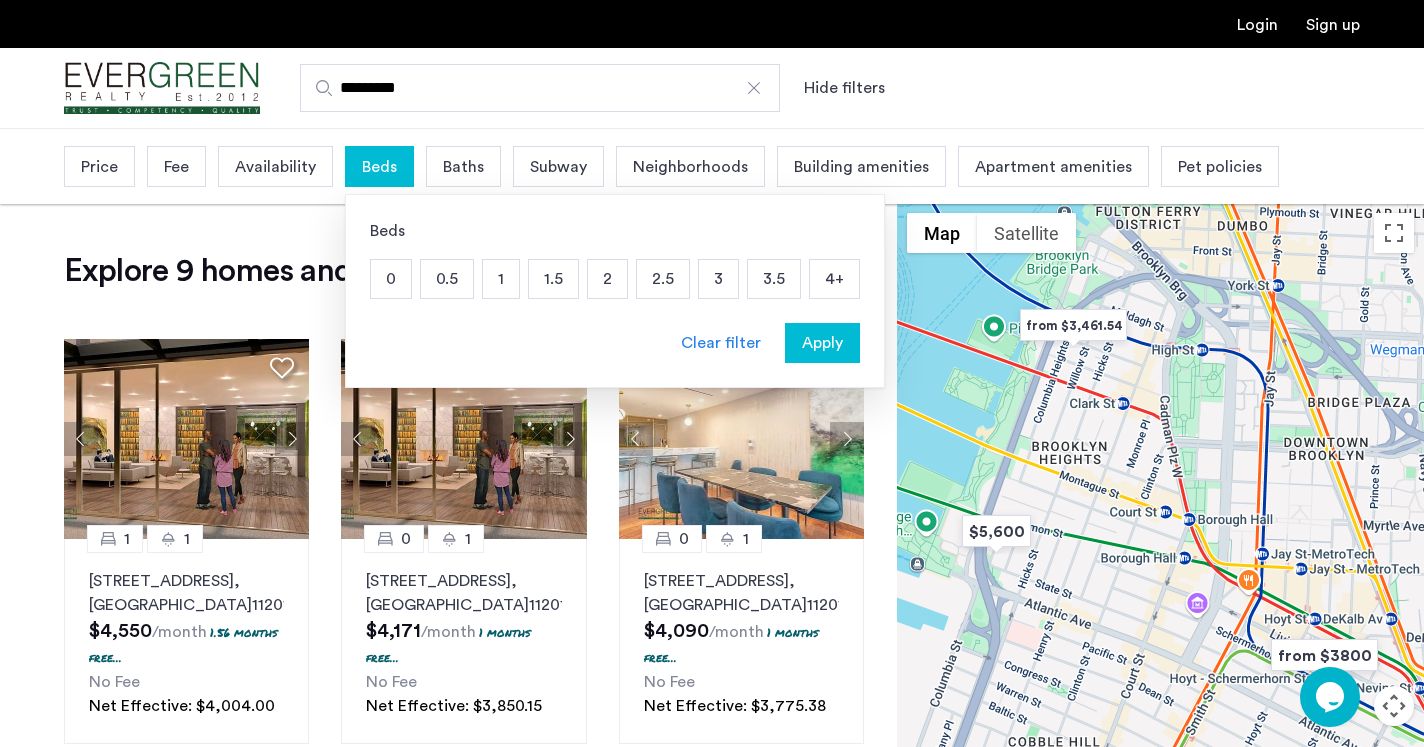 click on "3" at bounding box center (718, 279) 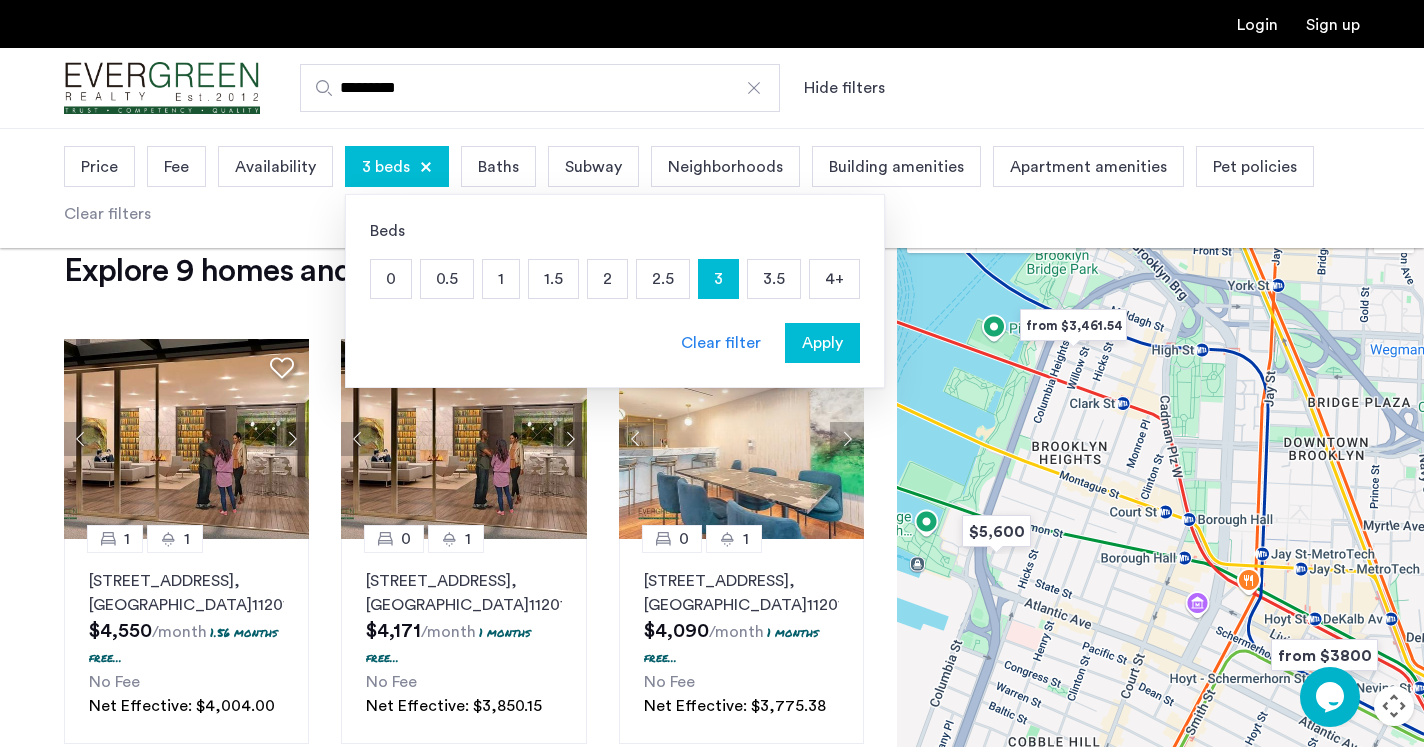click on "Apply" at bounding box center (822, 343) 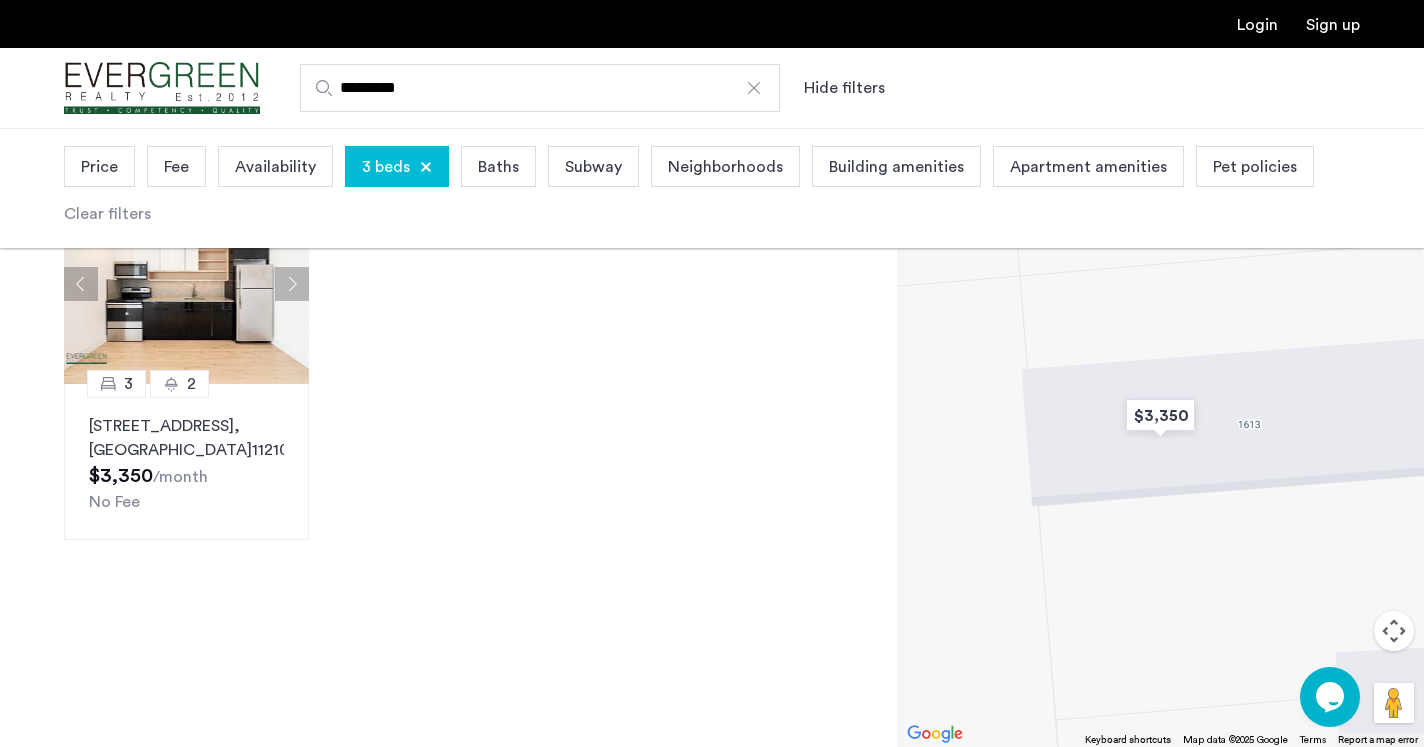 scroll, scrollTop: 203, scrollLeft: 0, axis: vertical 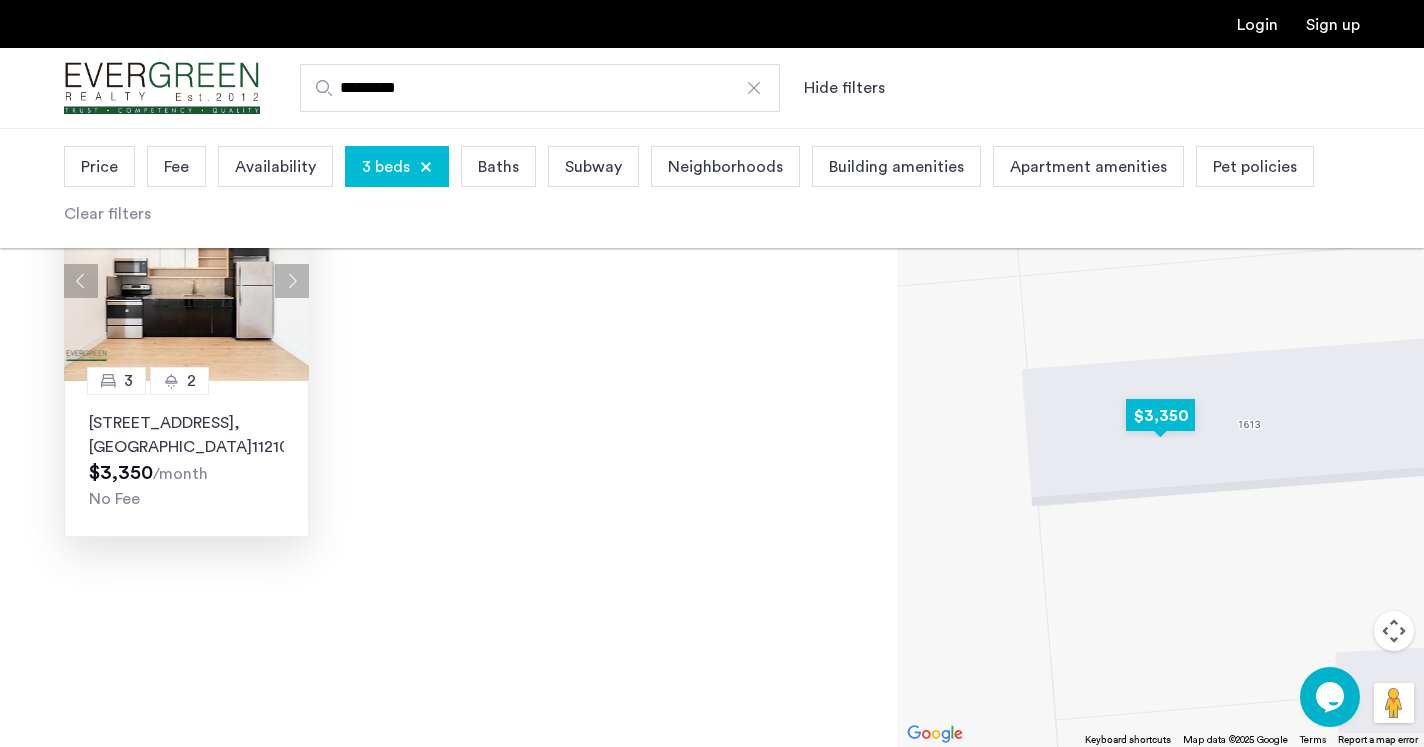click on "1613 Brooklyn Avenue, Brooklyn, NY, USA, Unit 501, Brooklyn , NY  11210" 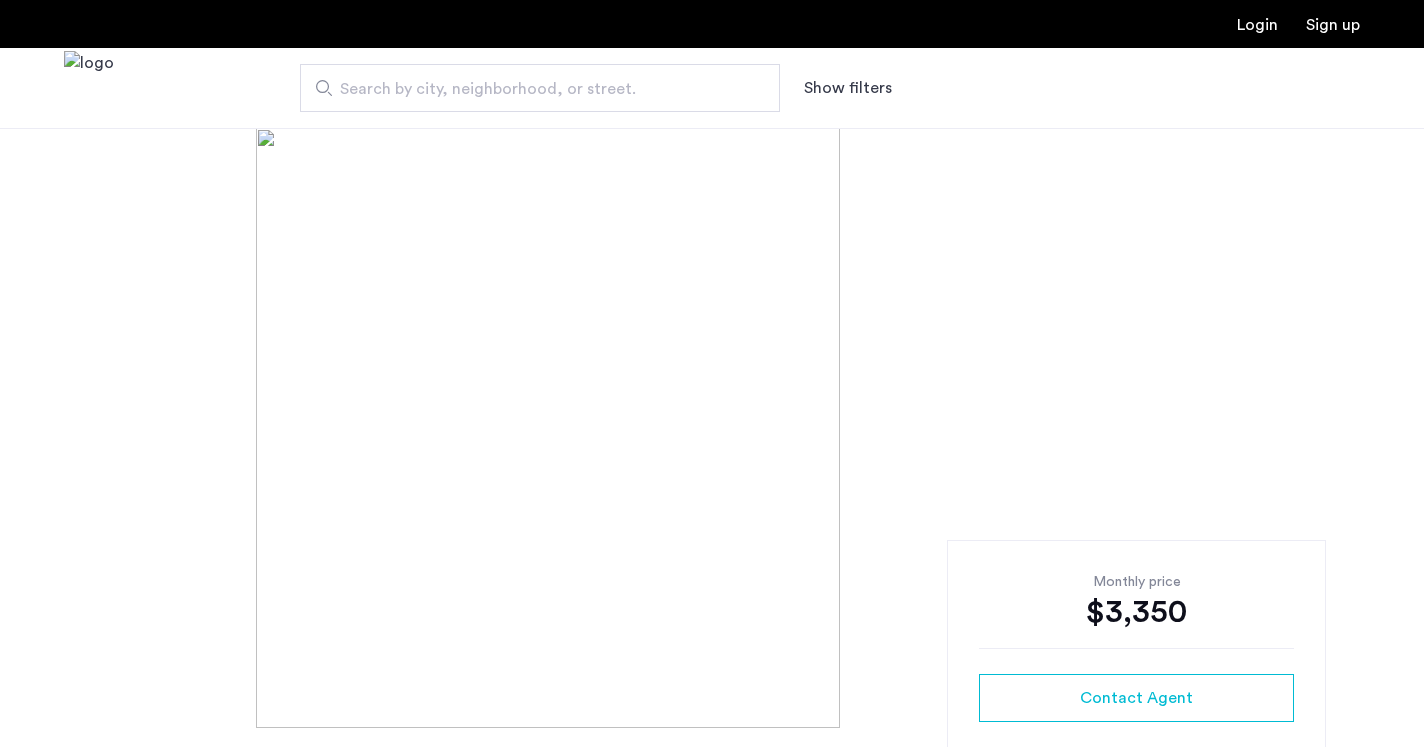 scroll, scrollTop: 0, scrollLeft: 0, axis: both 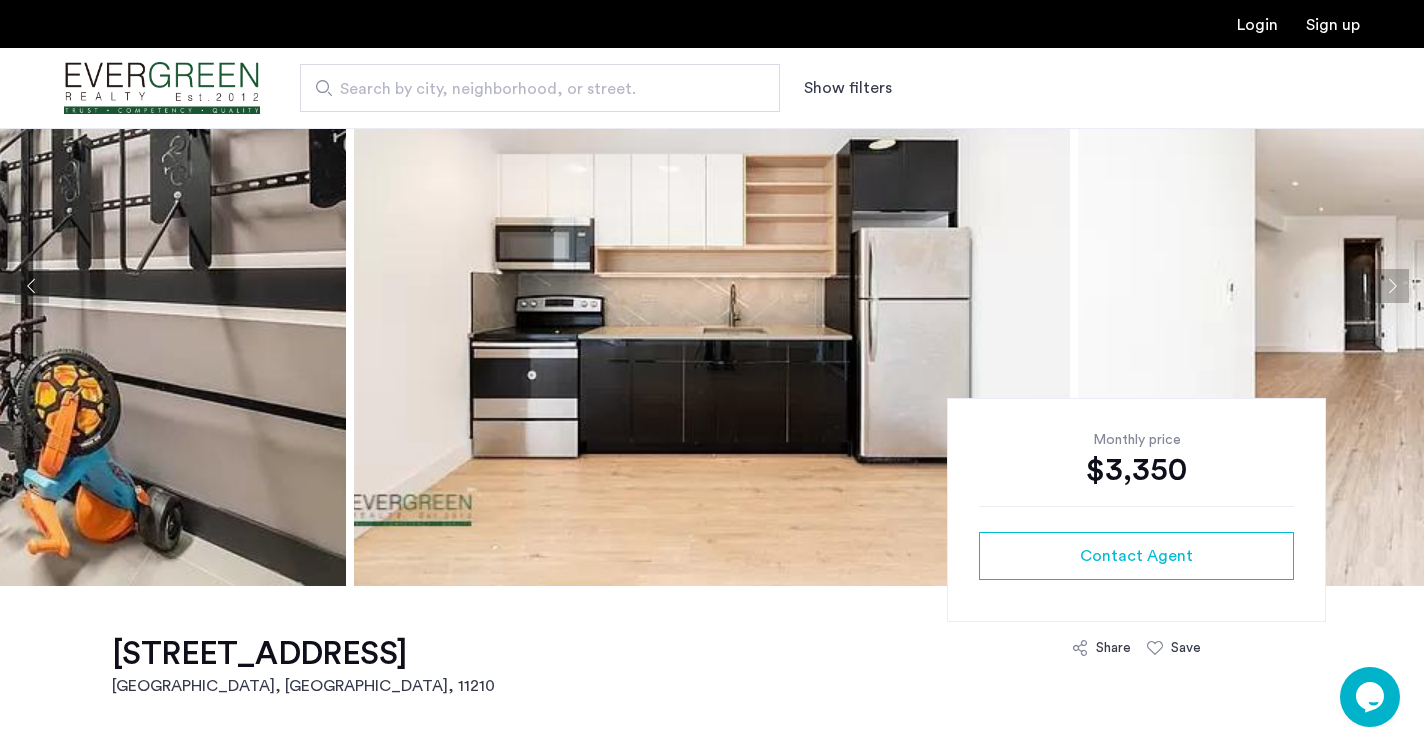 click 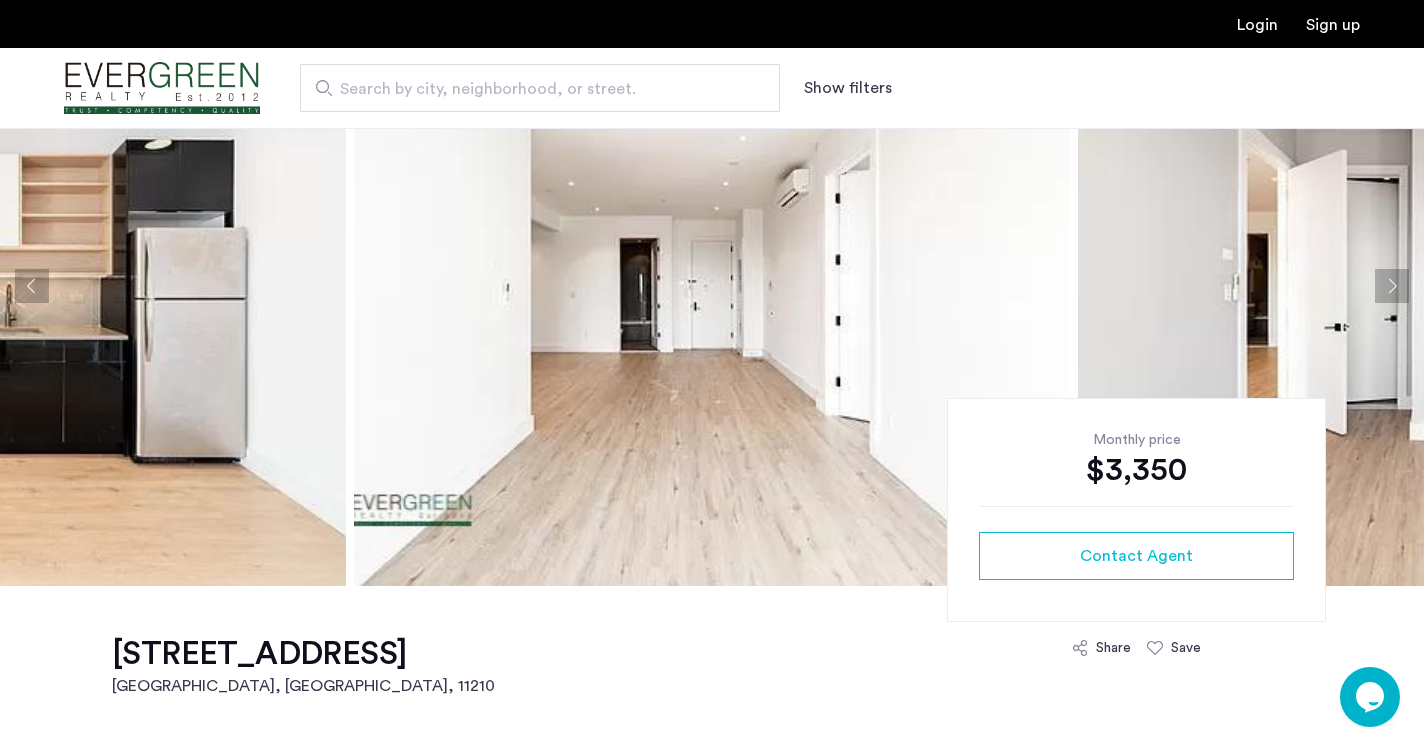 click 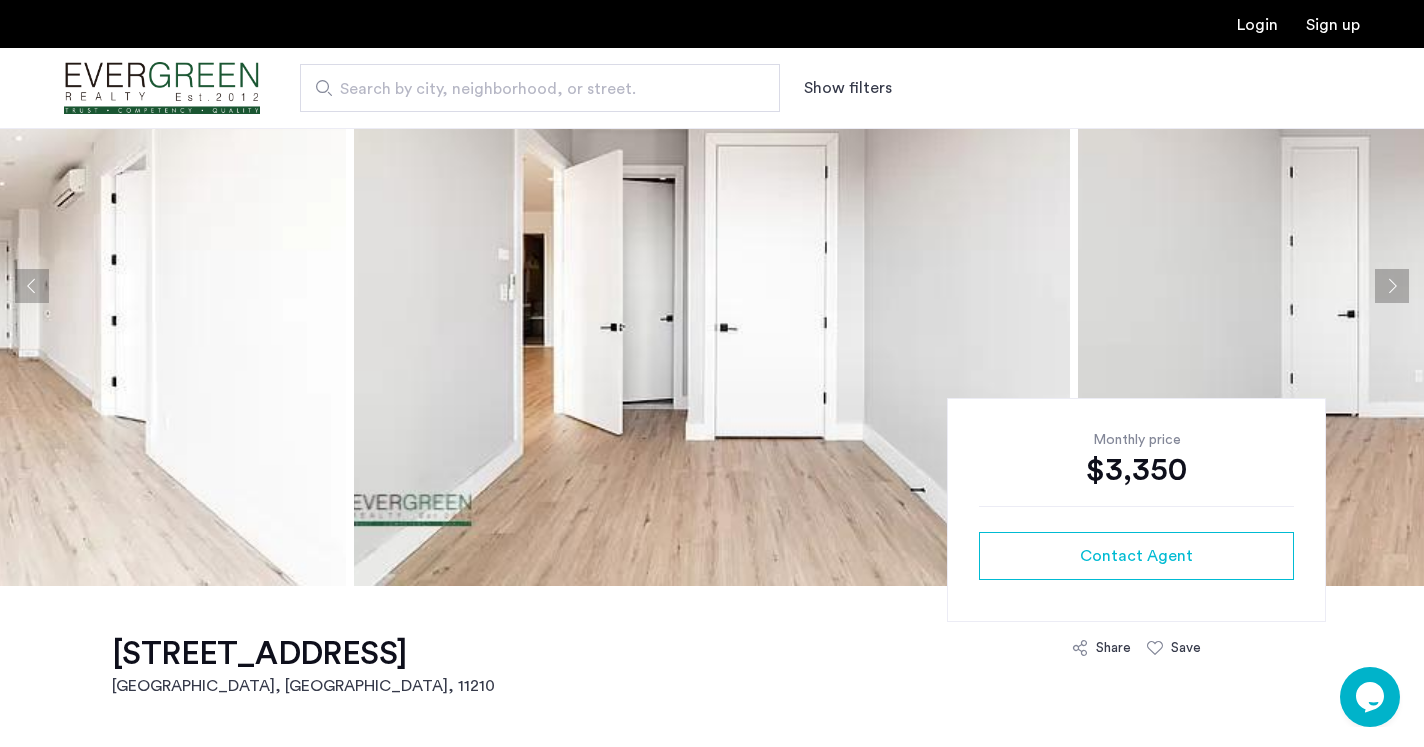 click 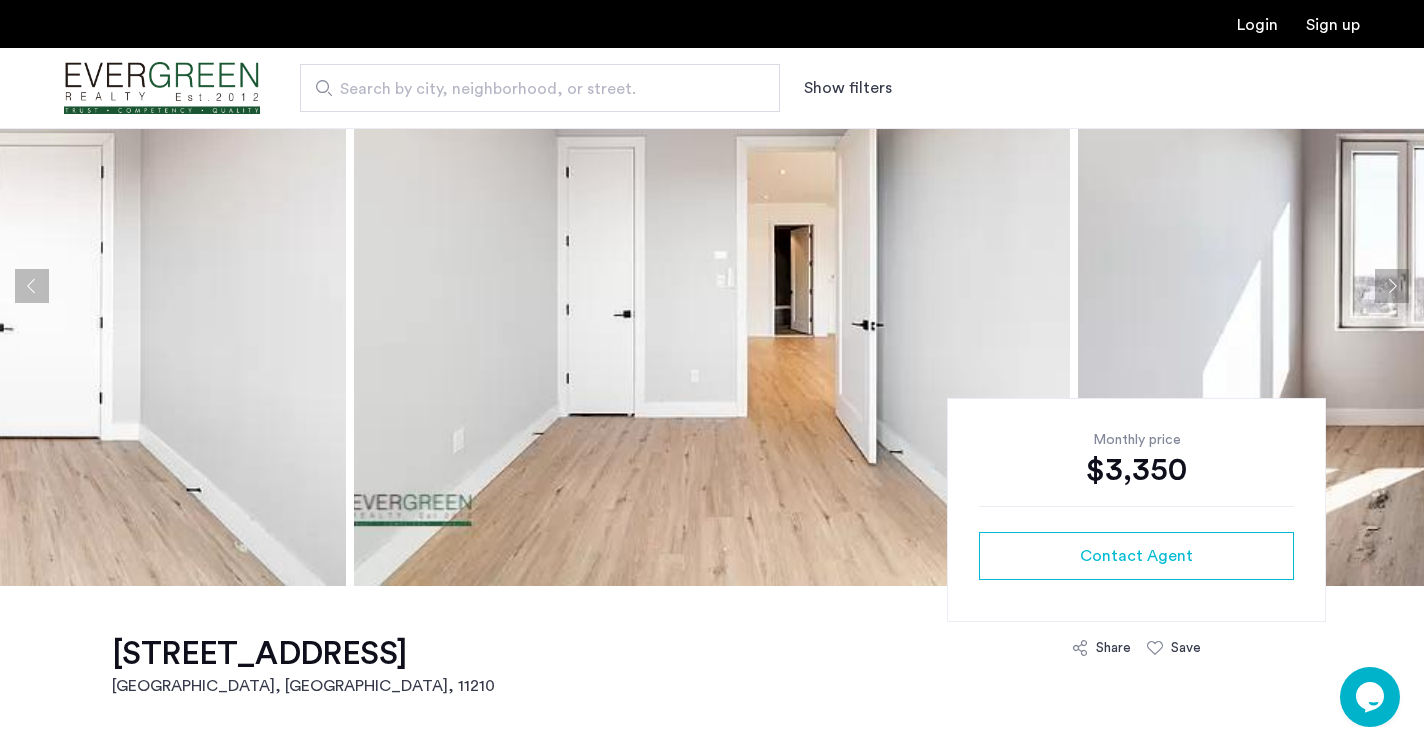 click 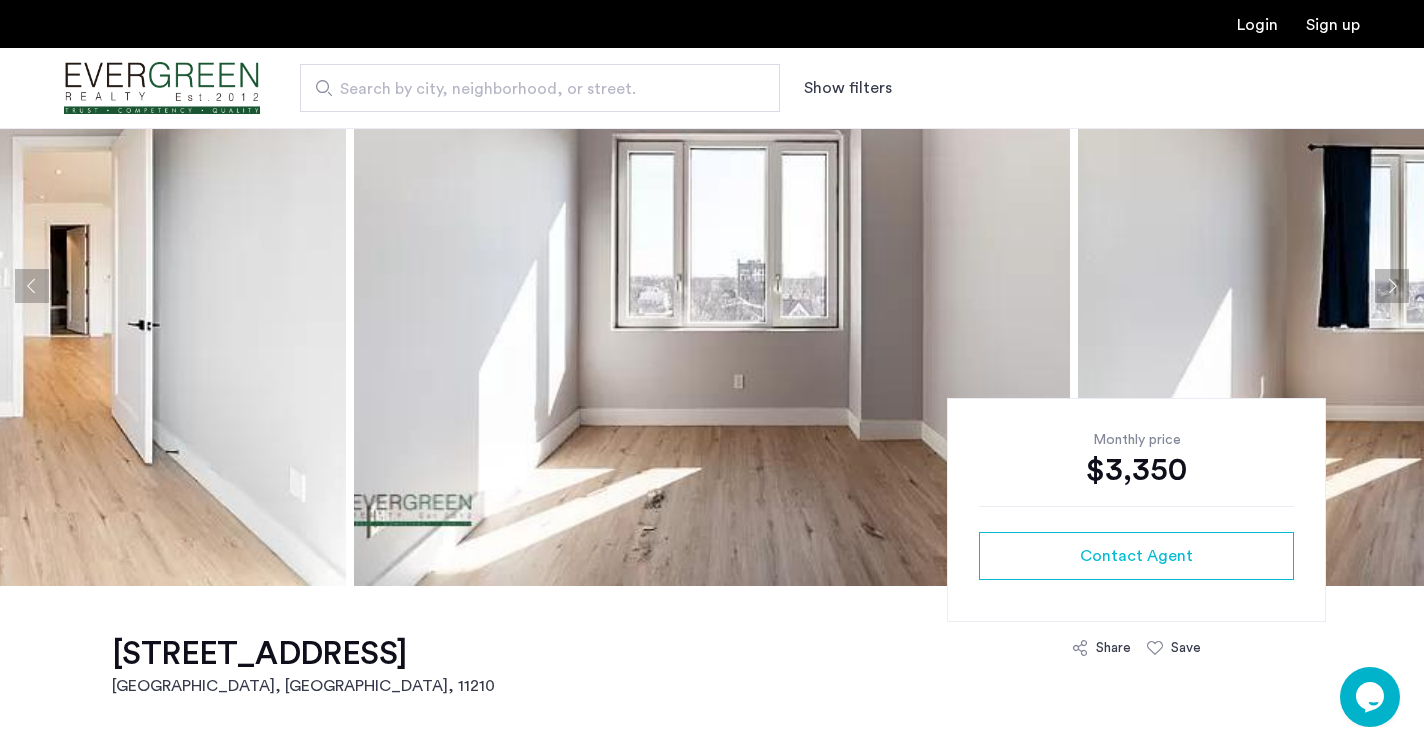 click 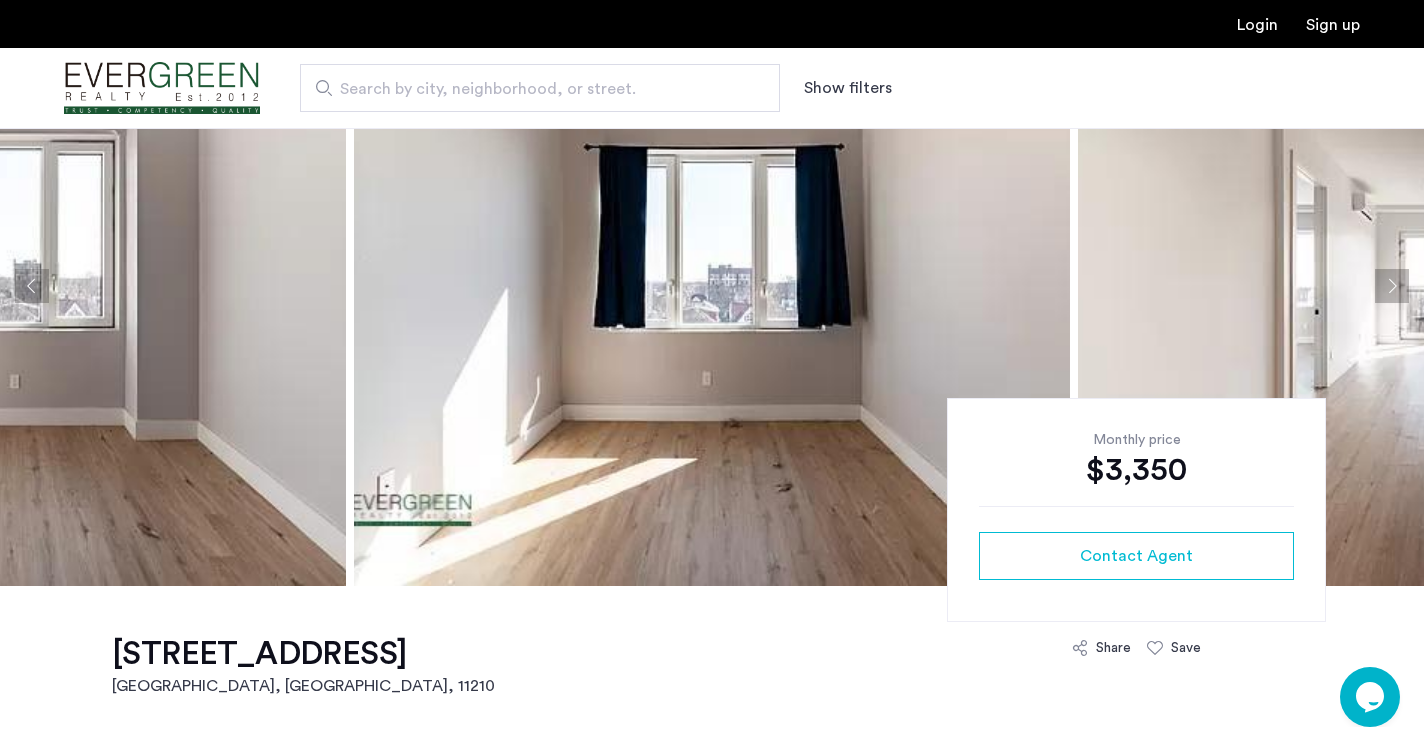 click 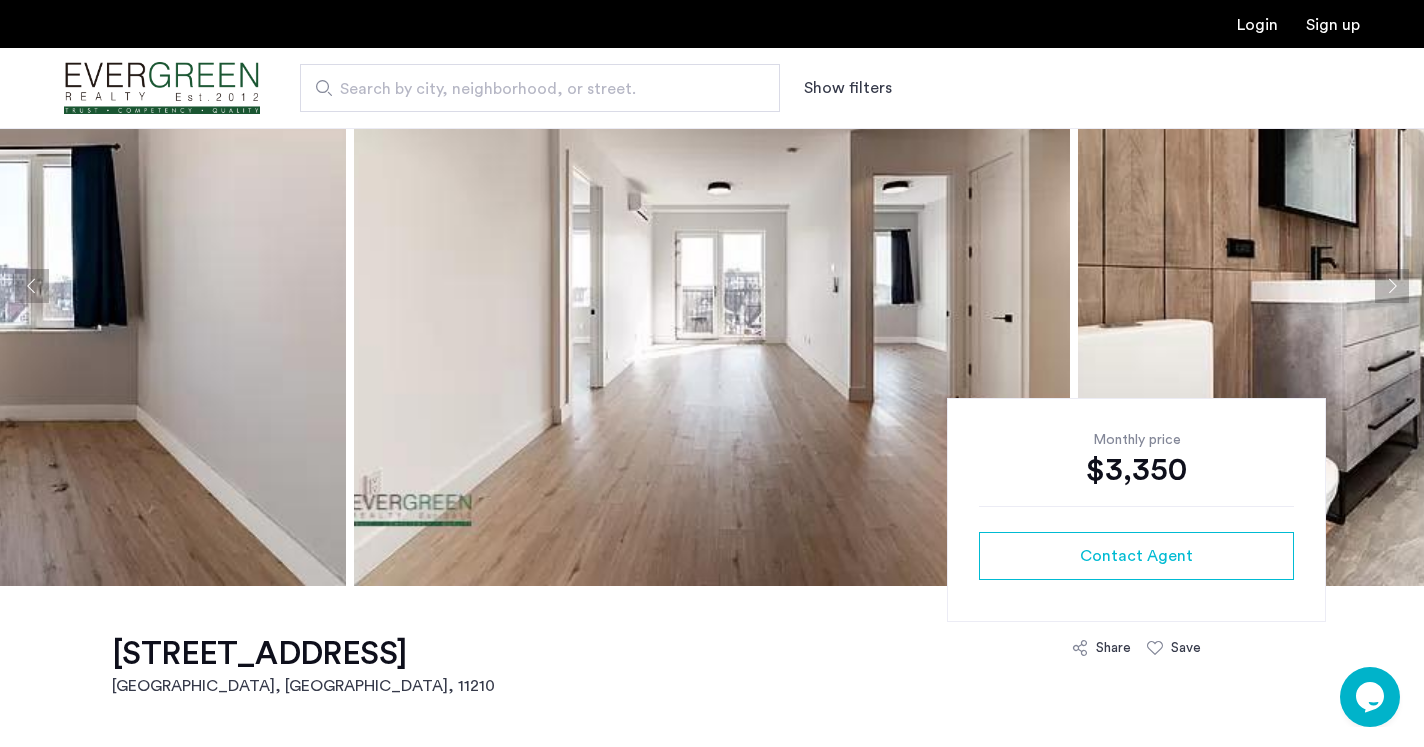 click 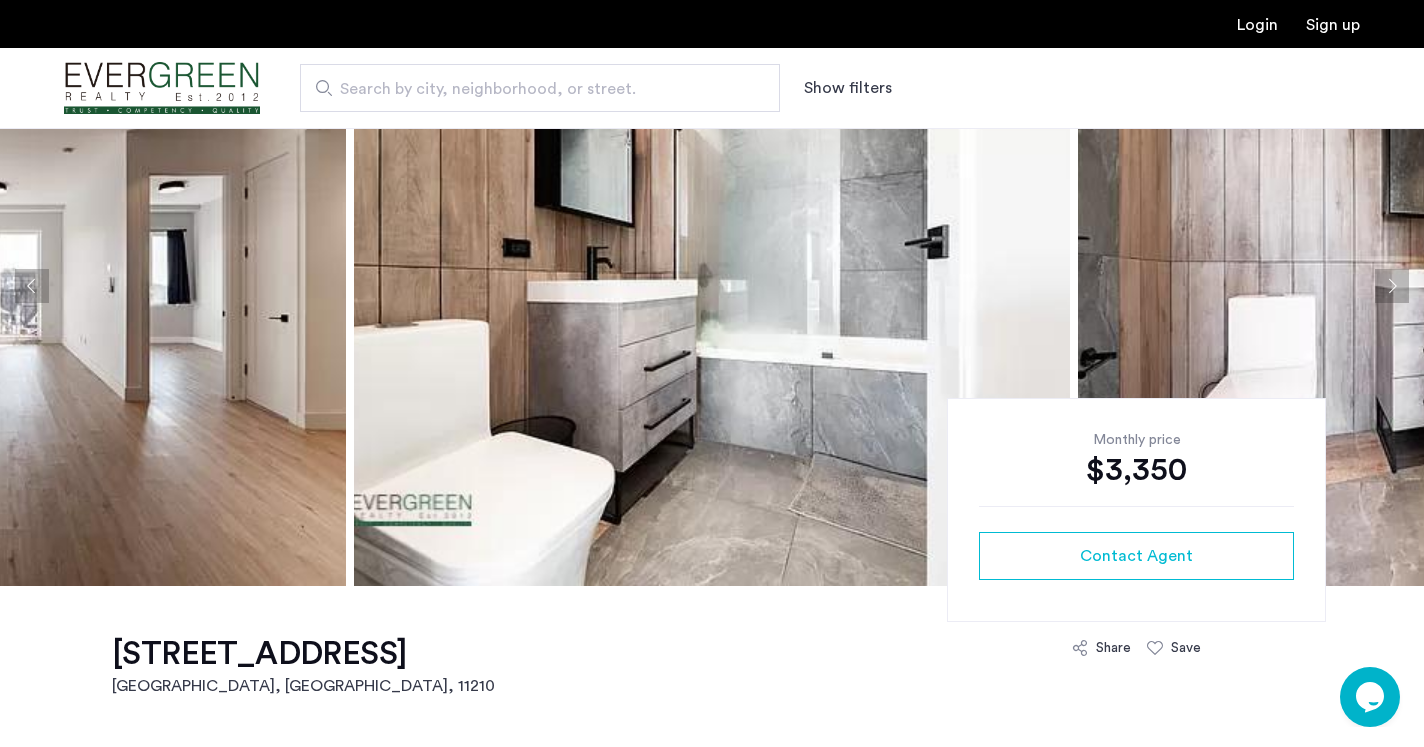 click 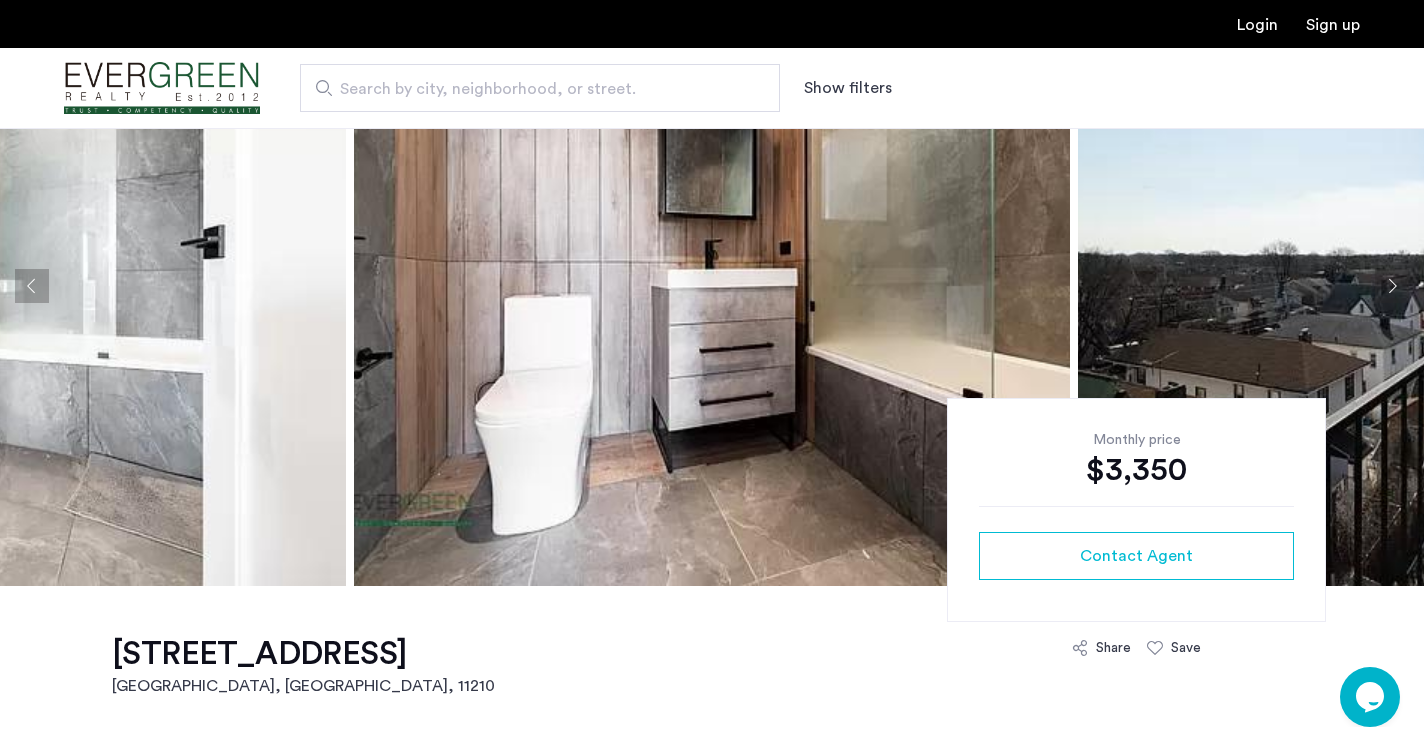 click 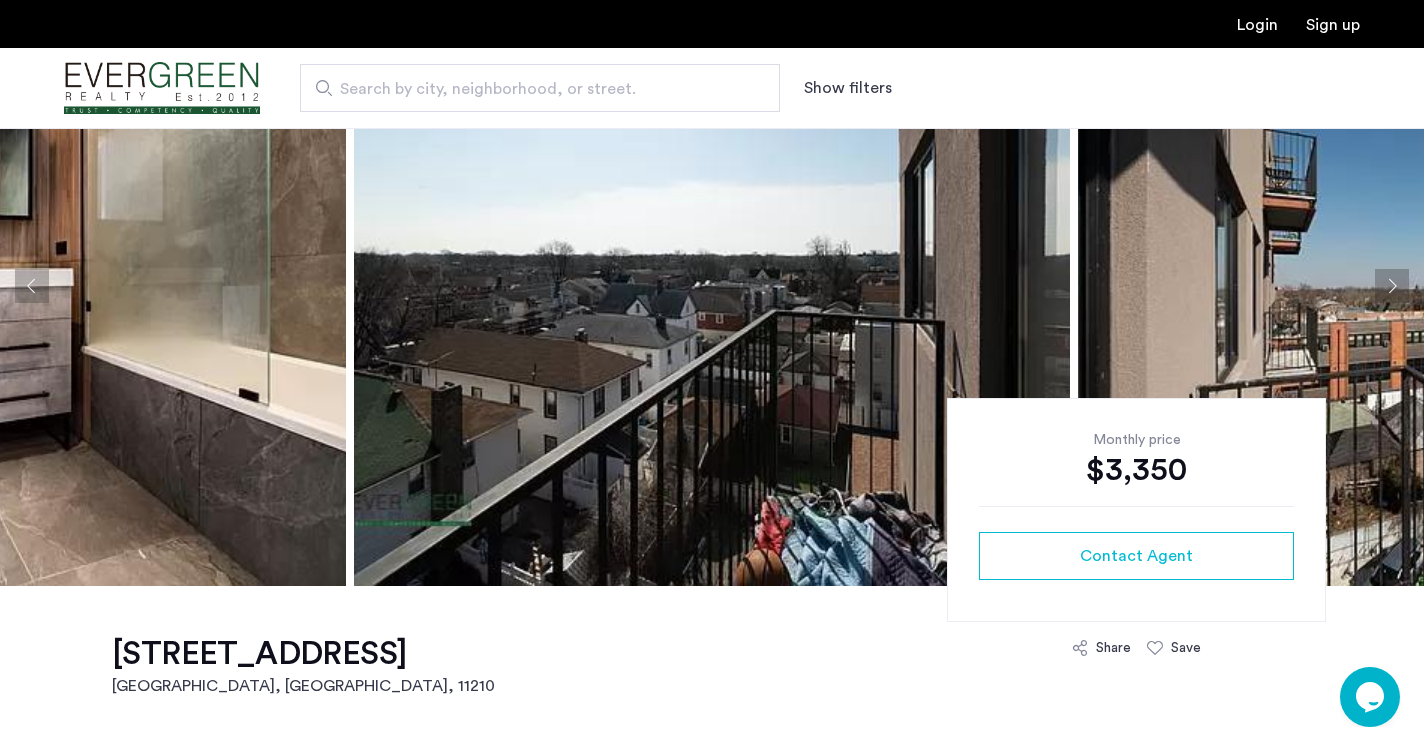 click 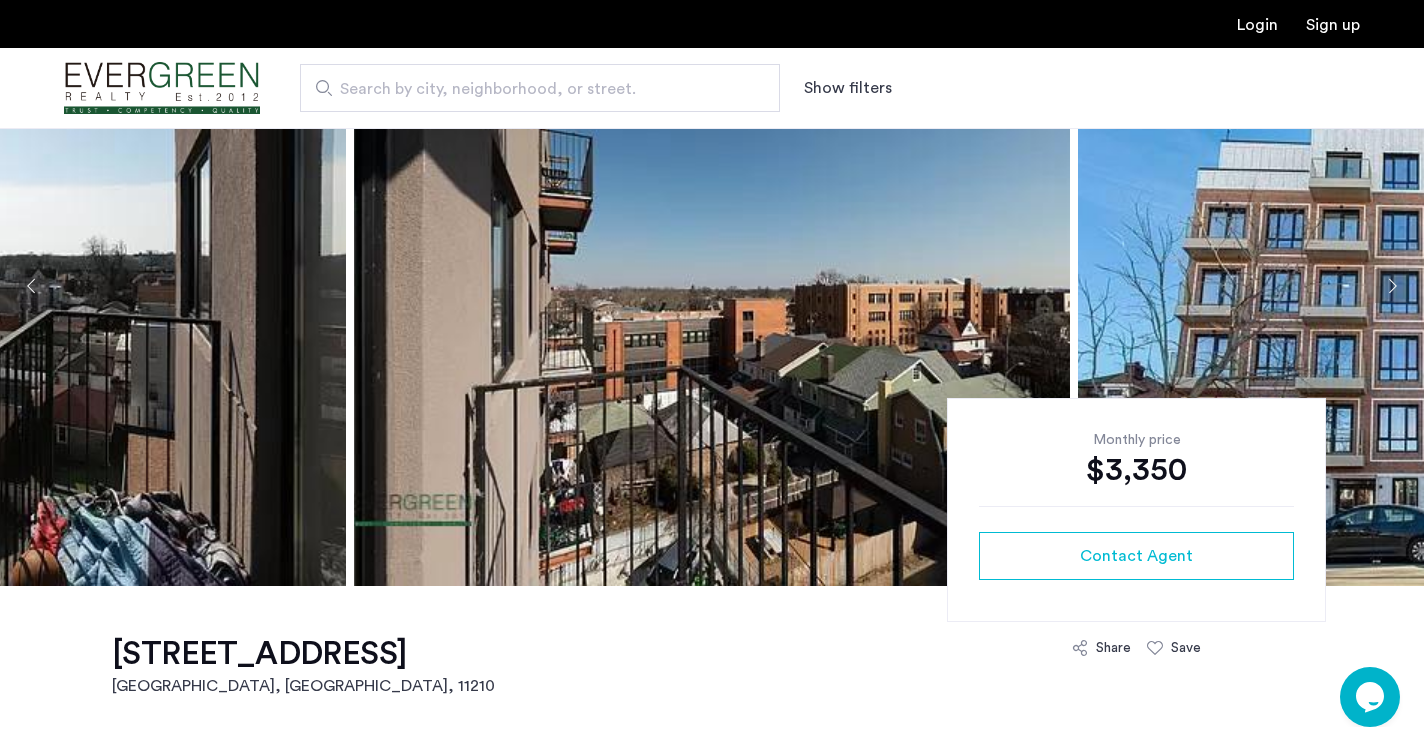 click 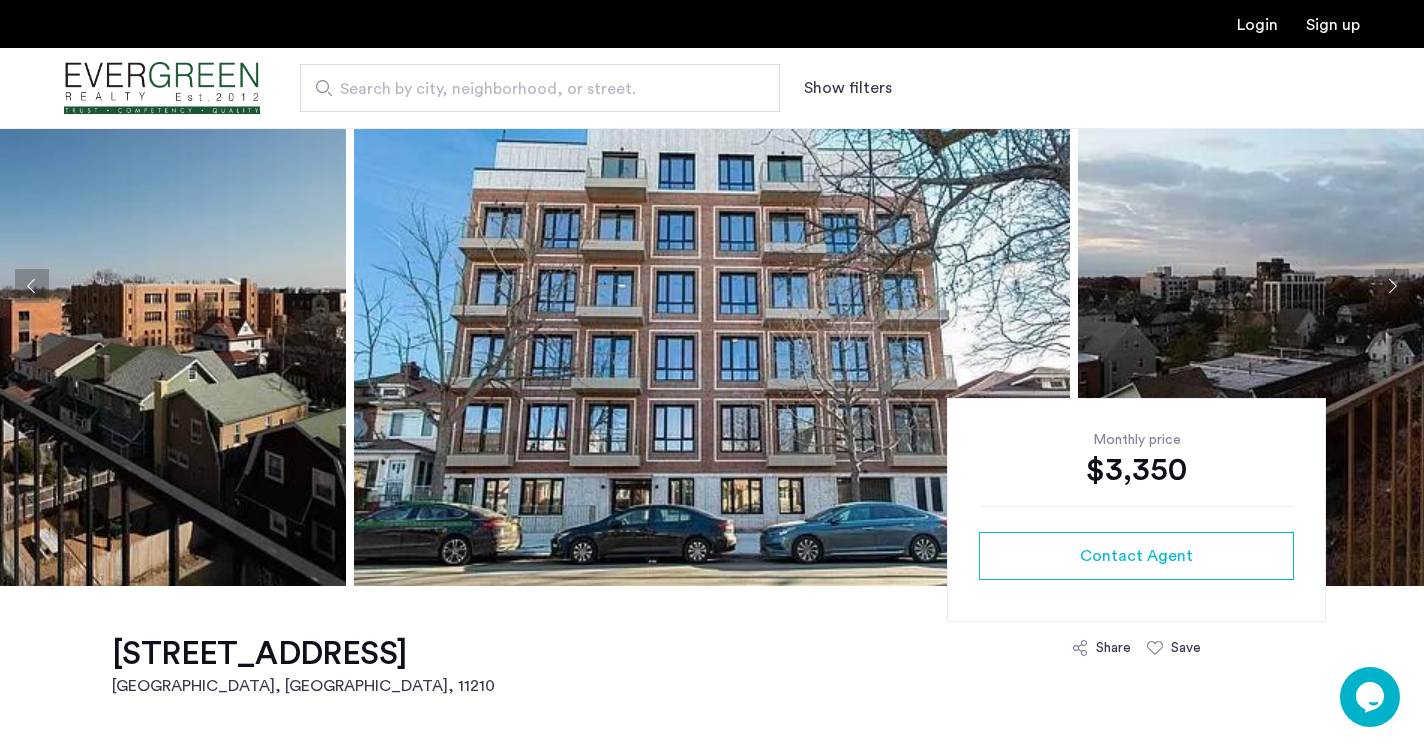 click 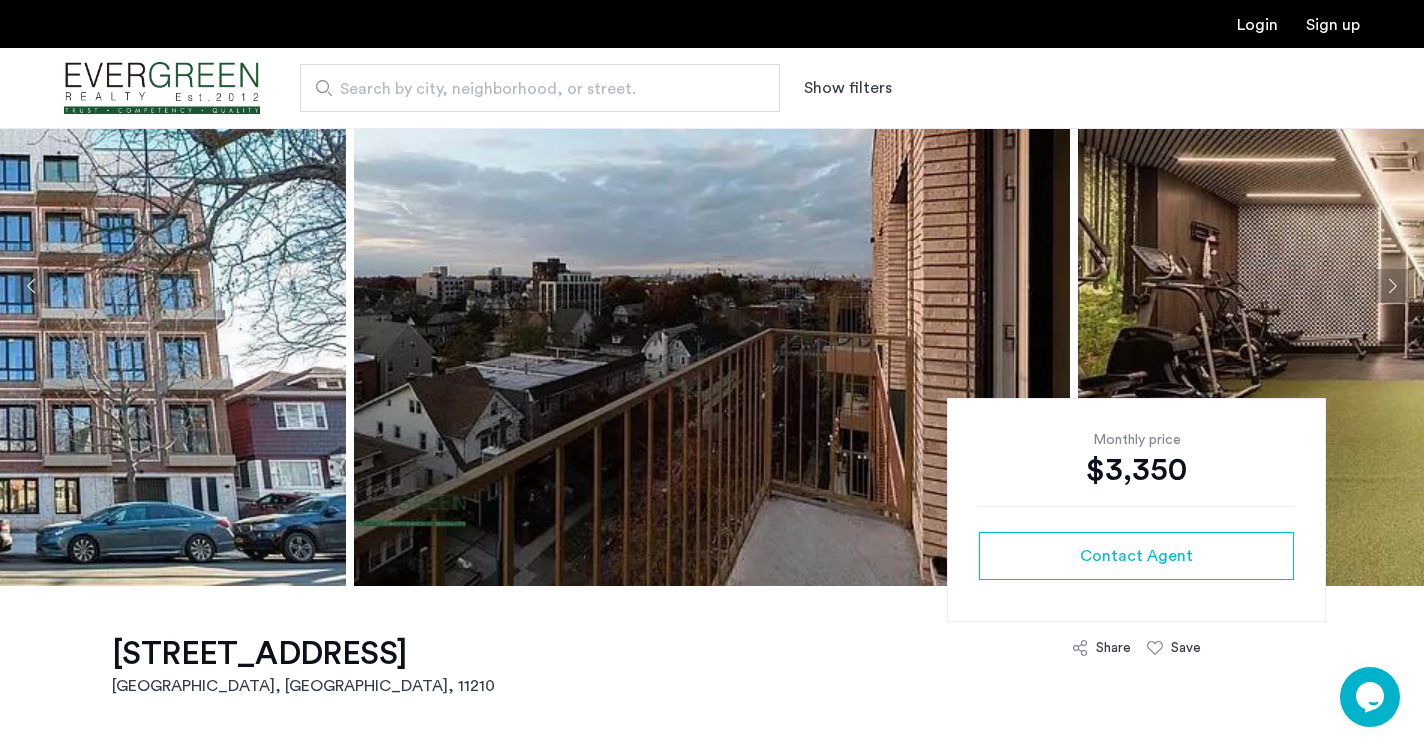 click 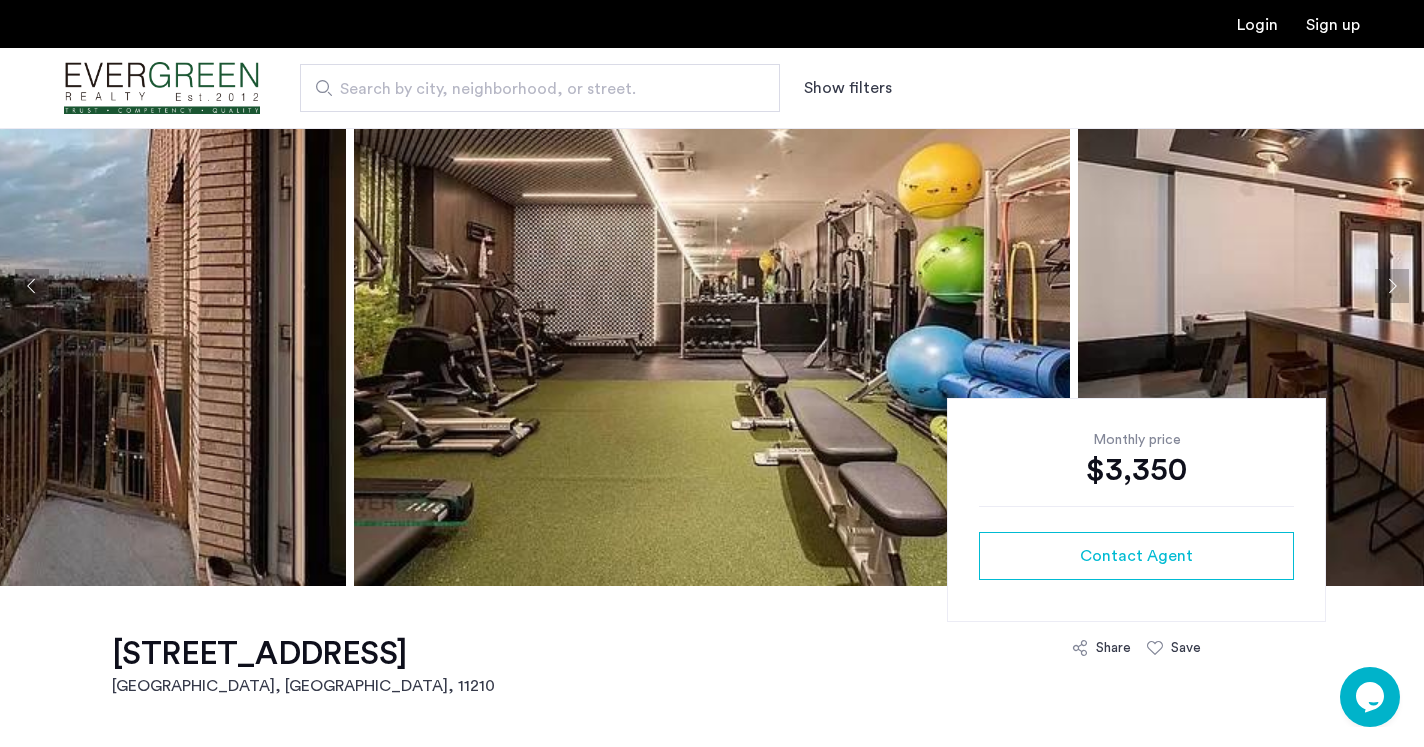 click 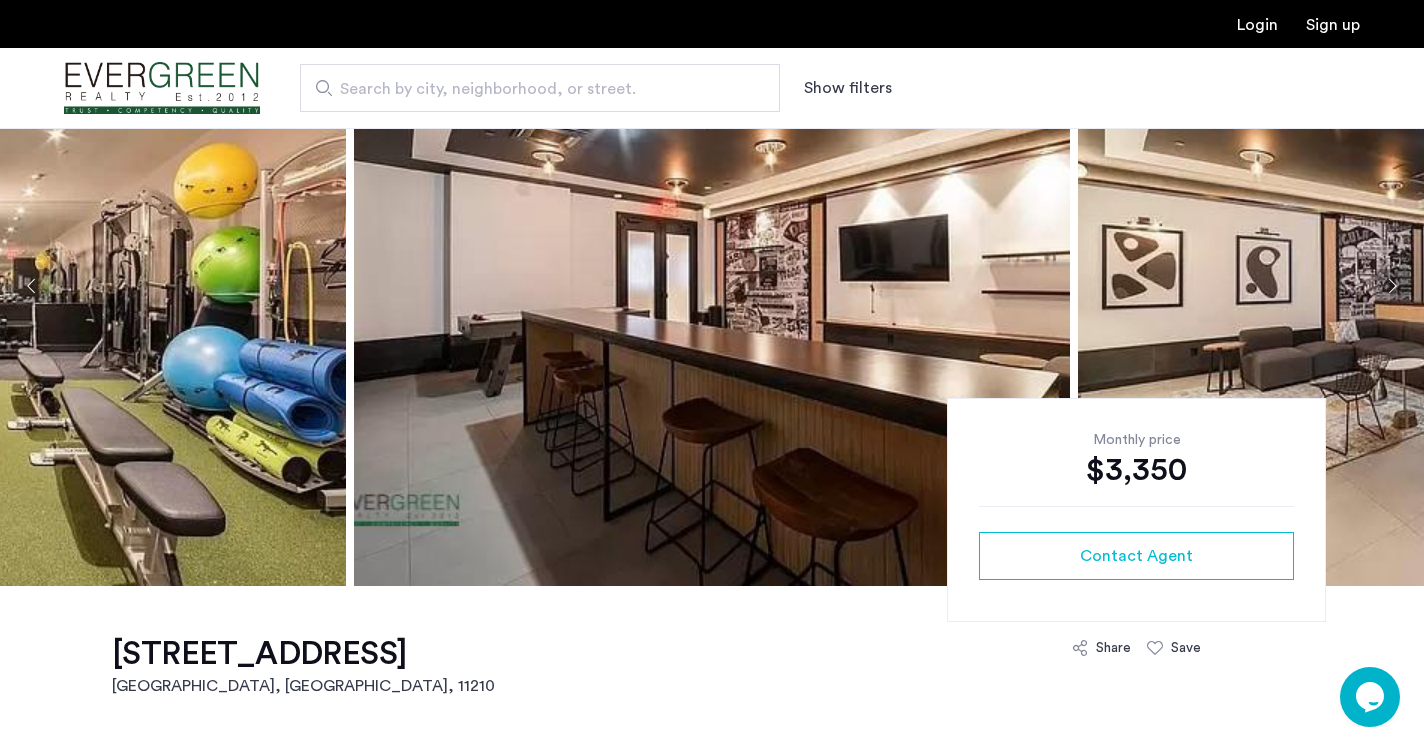 click 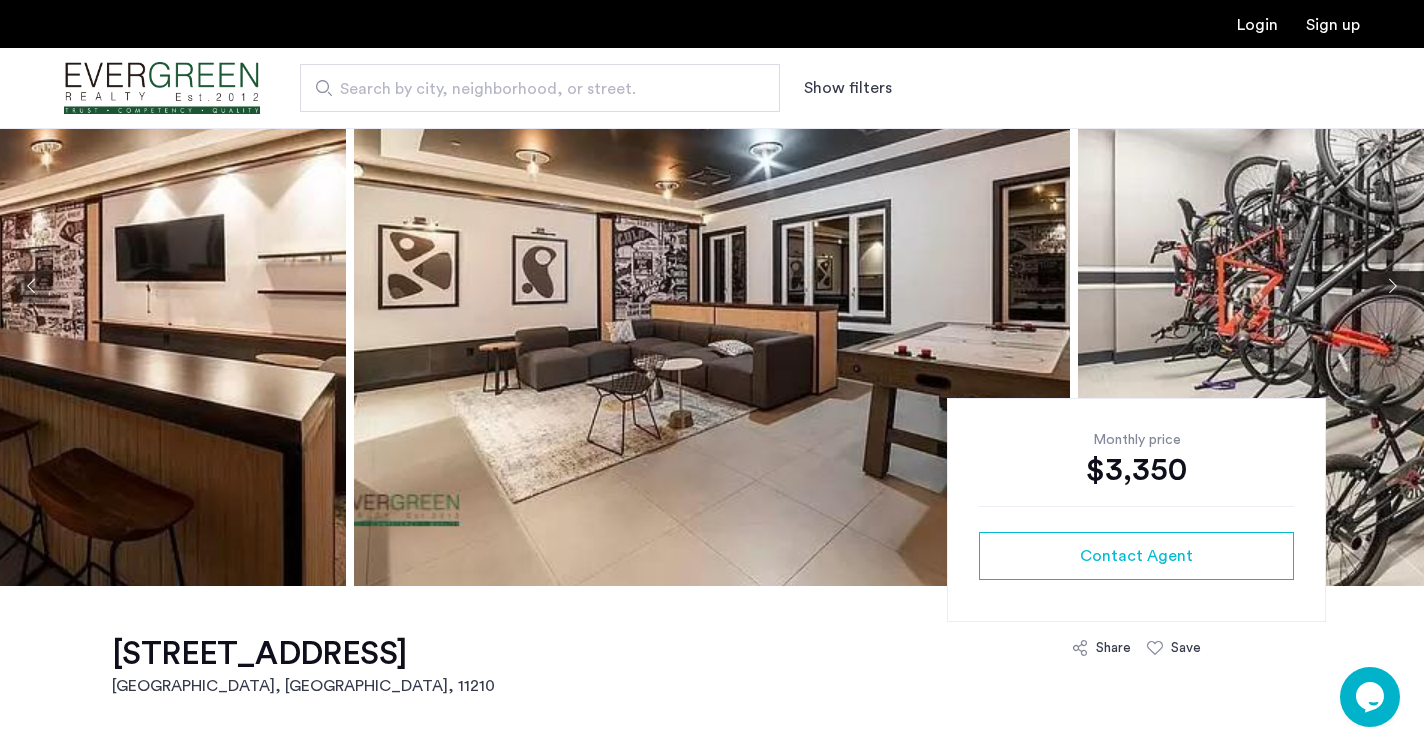 click 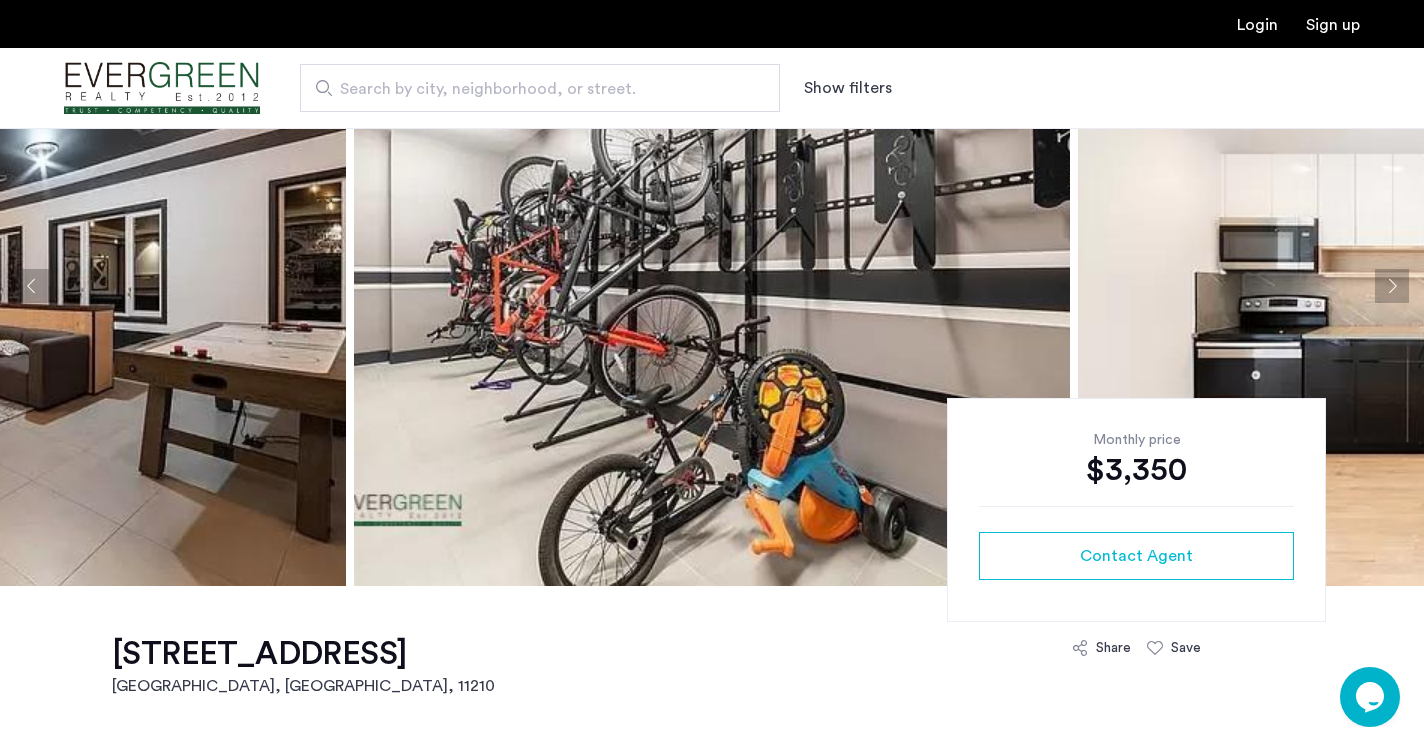 click 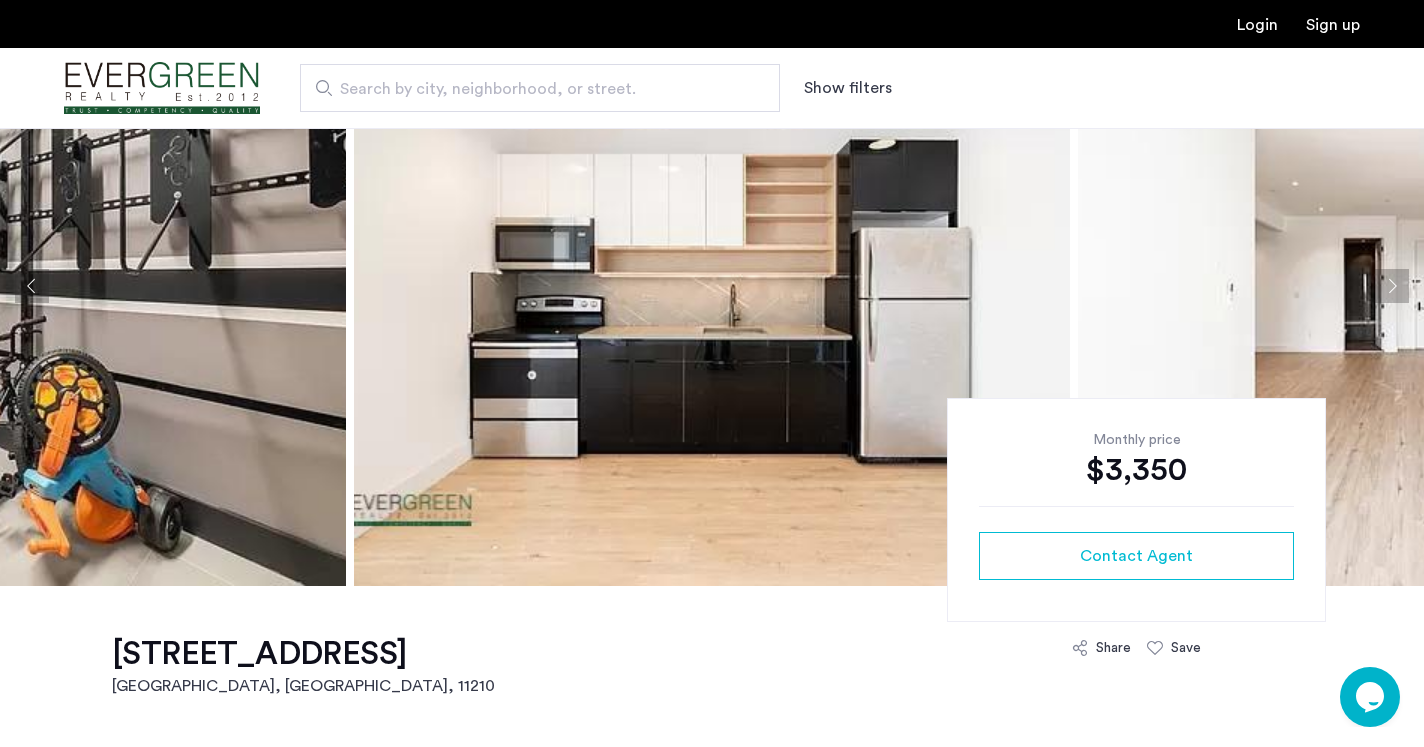 click 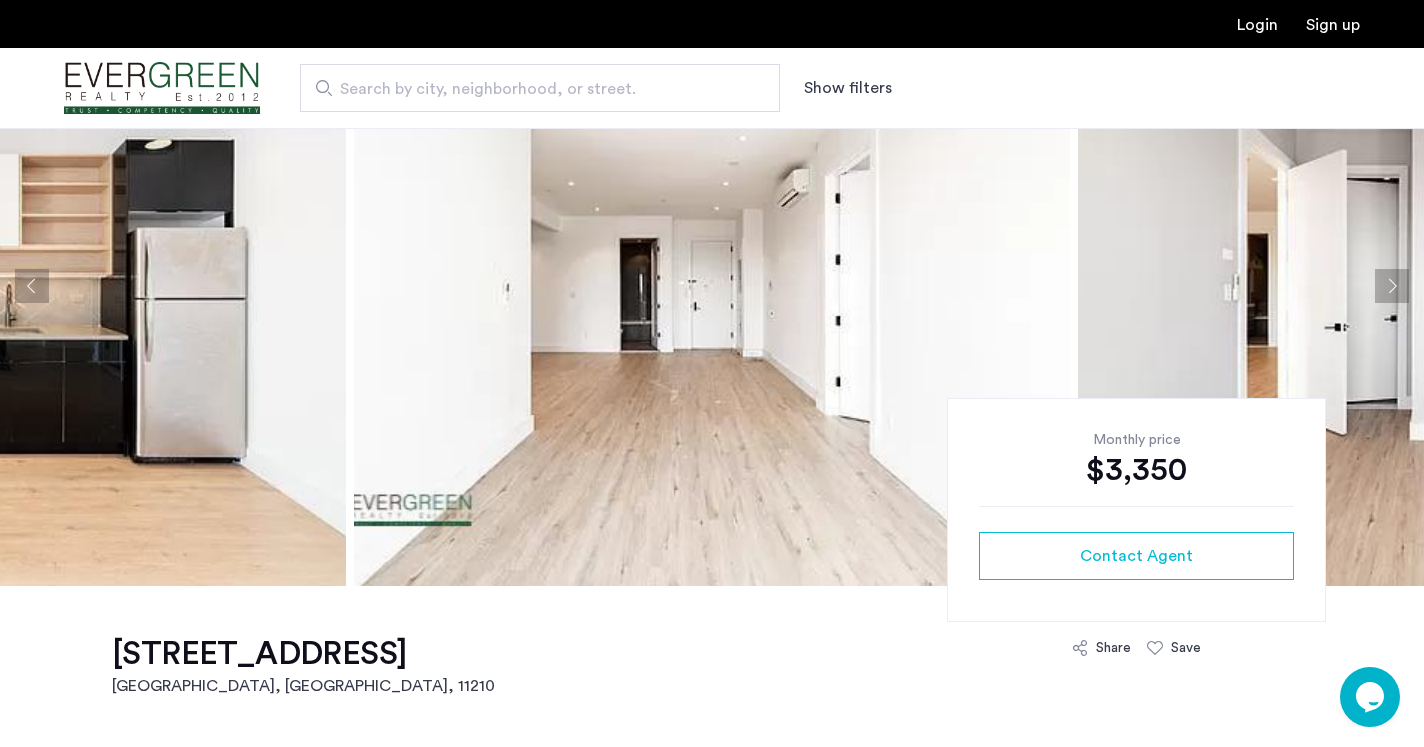 click 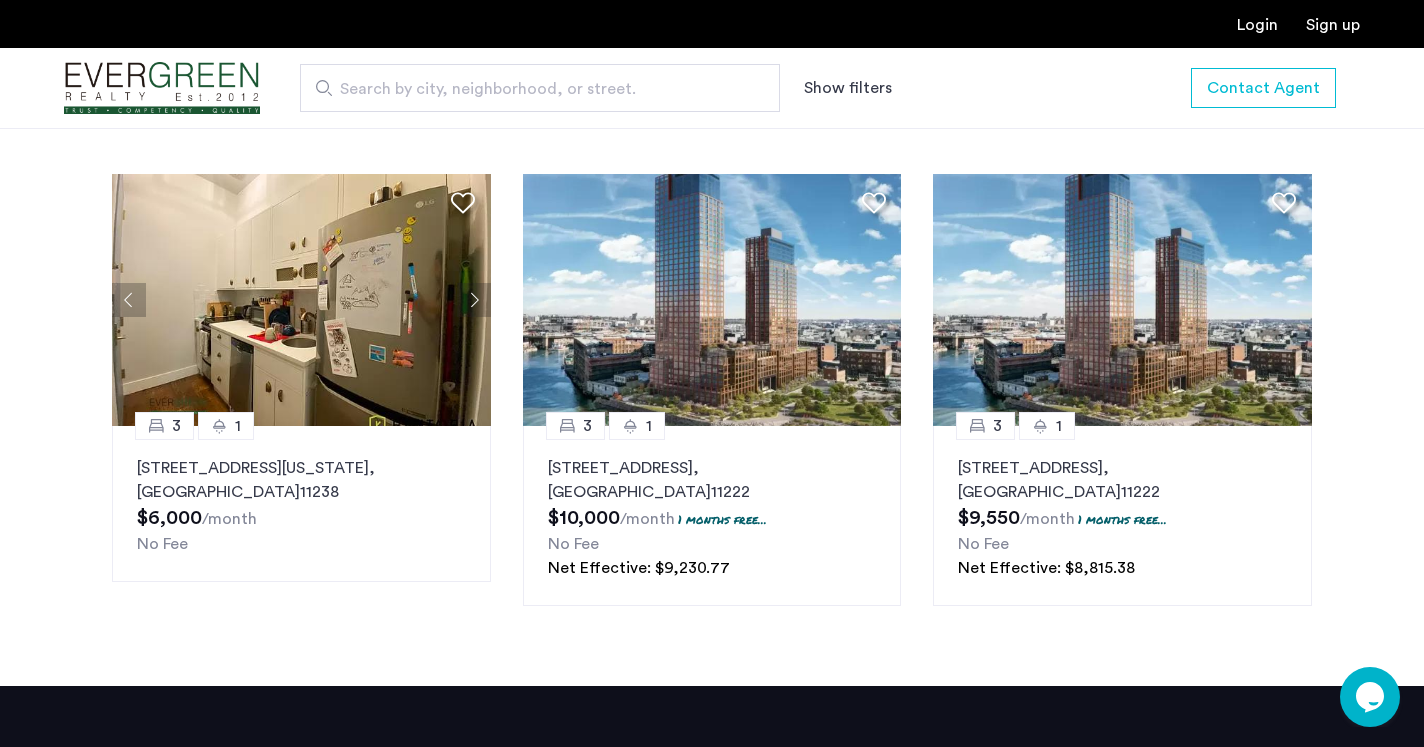 scroll, scrollTop: 2654, scrollLeft: 0, axis: vertical 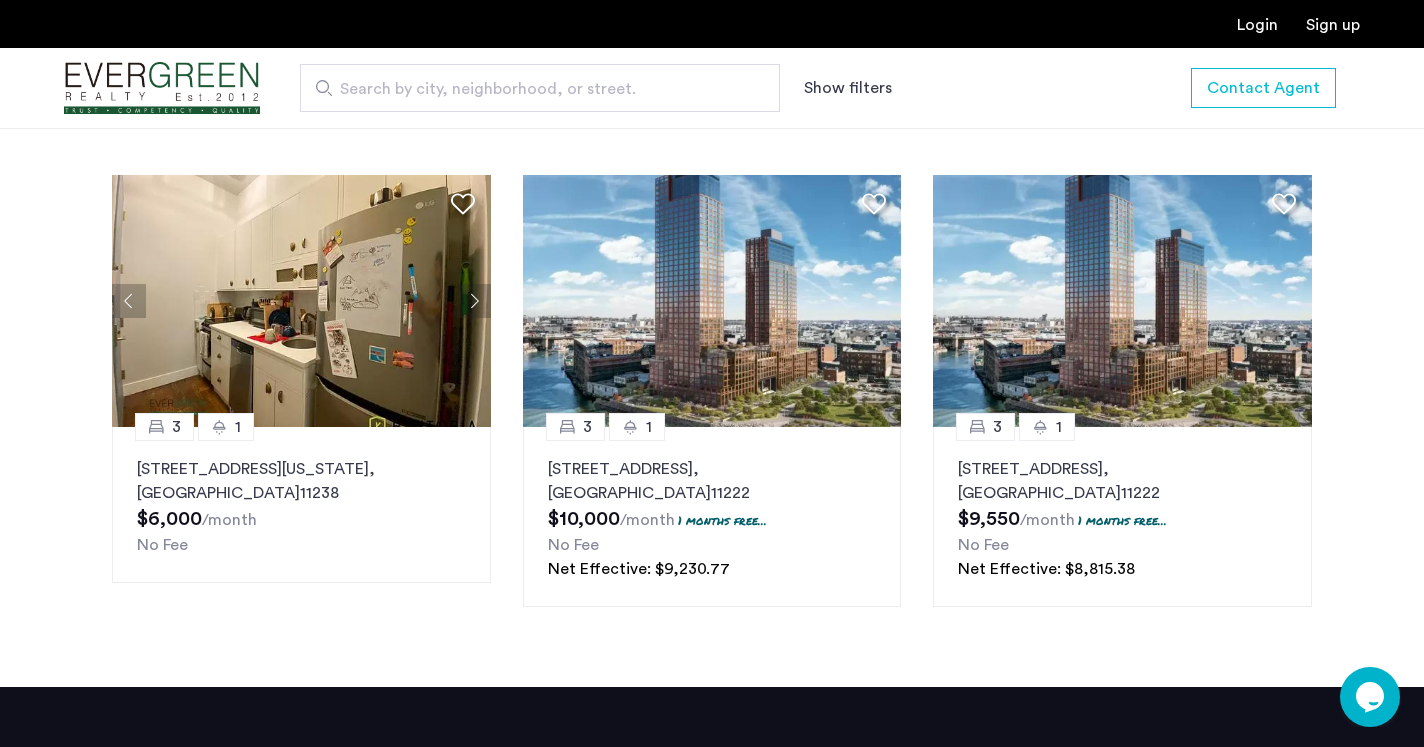 click on "Sign up" at bounding box center (1333, 25) 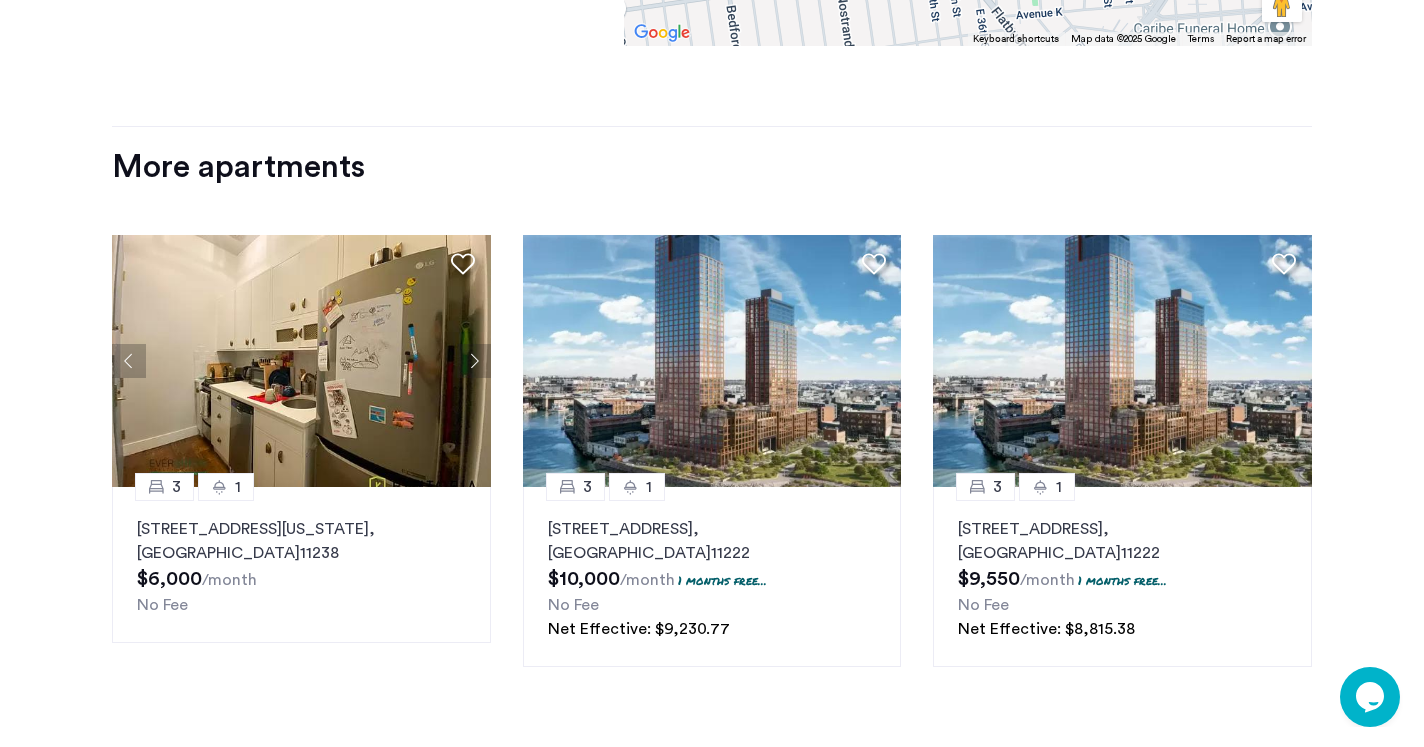 scroll, scrollTop: 2448, scrollLeft: 0, axis: vertical 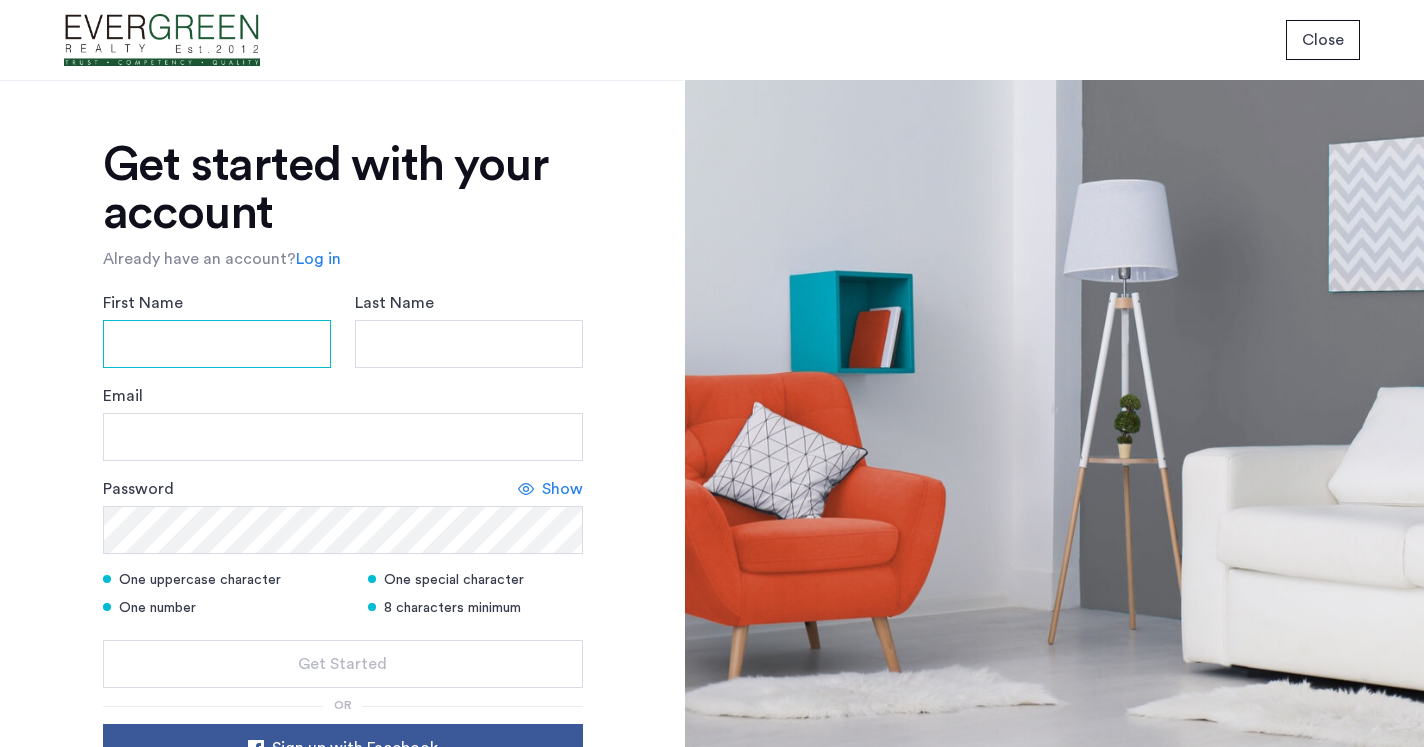 click on "First Name" at bounding box center (217, 344) 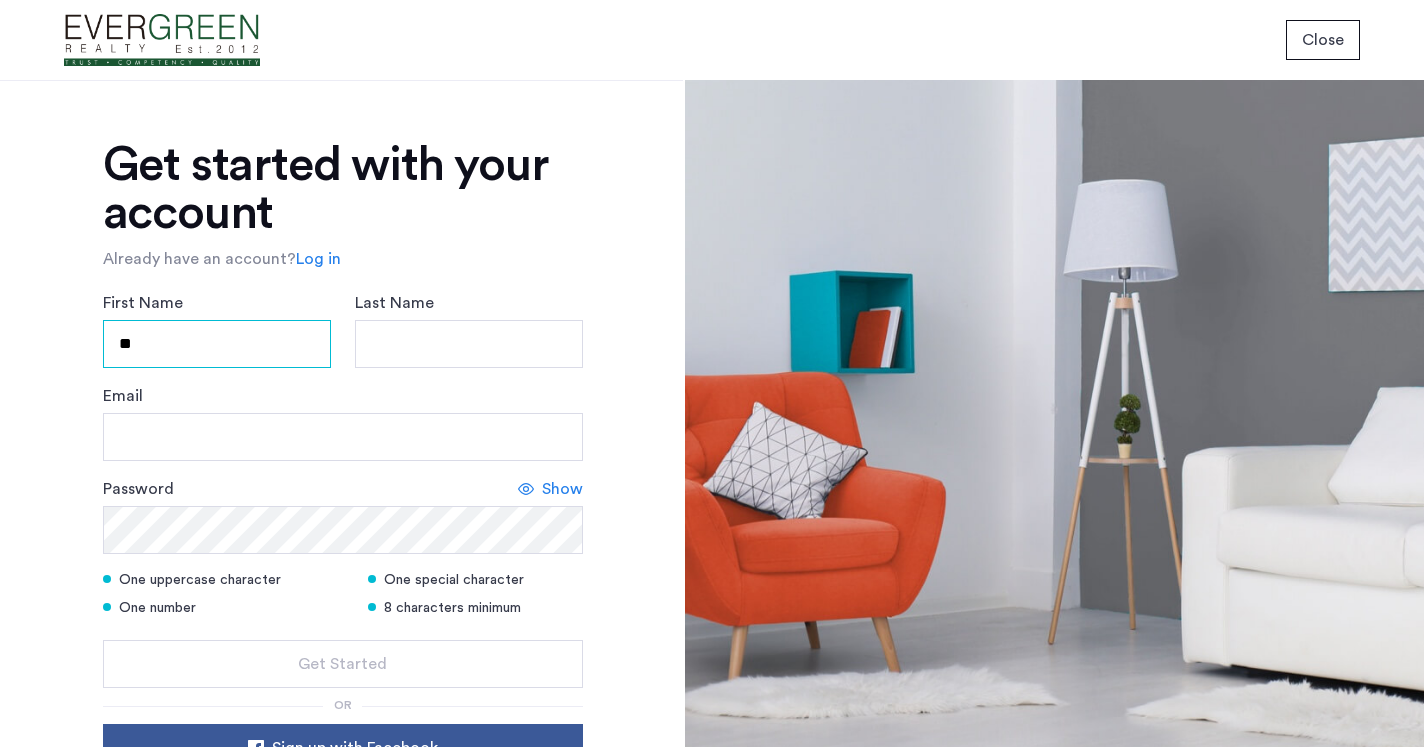 type on "*******" 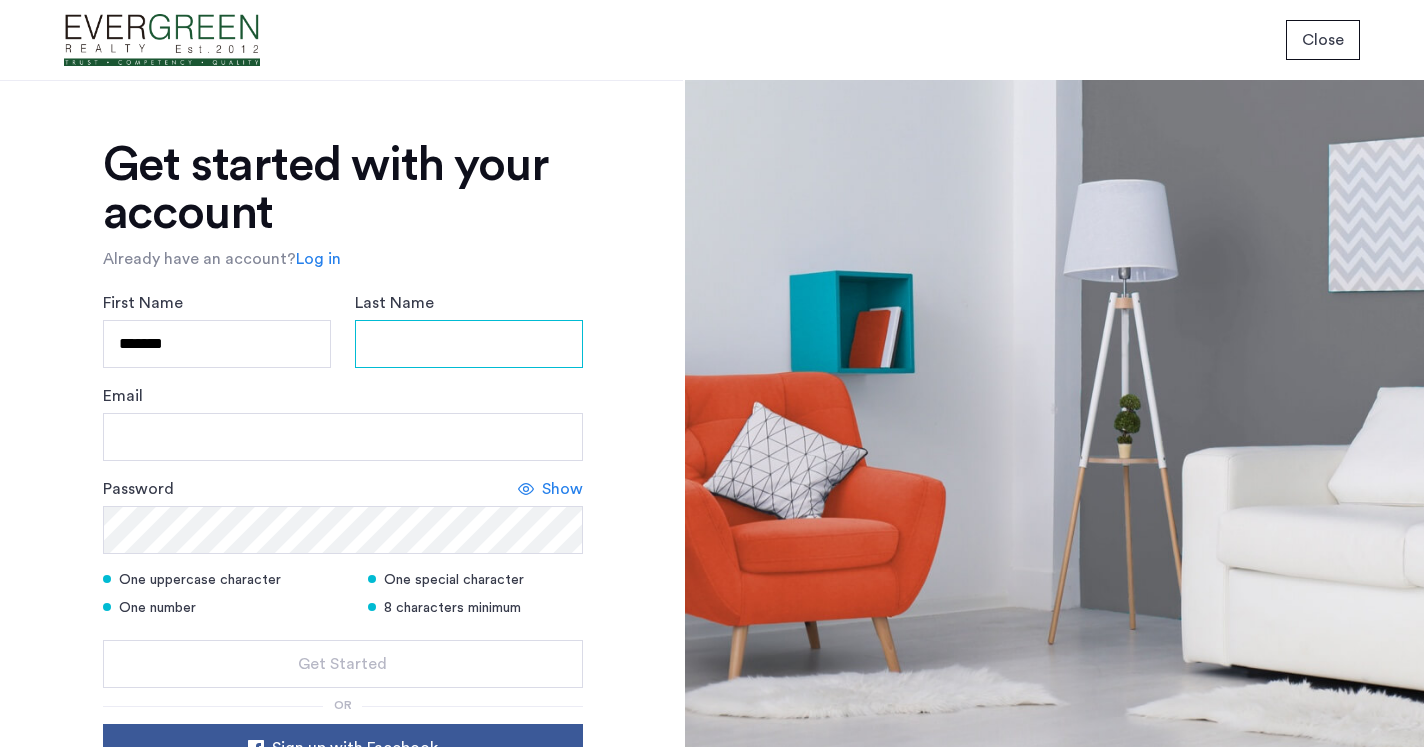 type on "******" 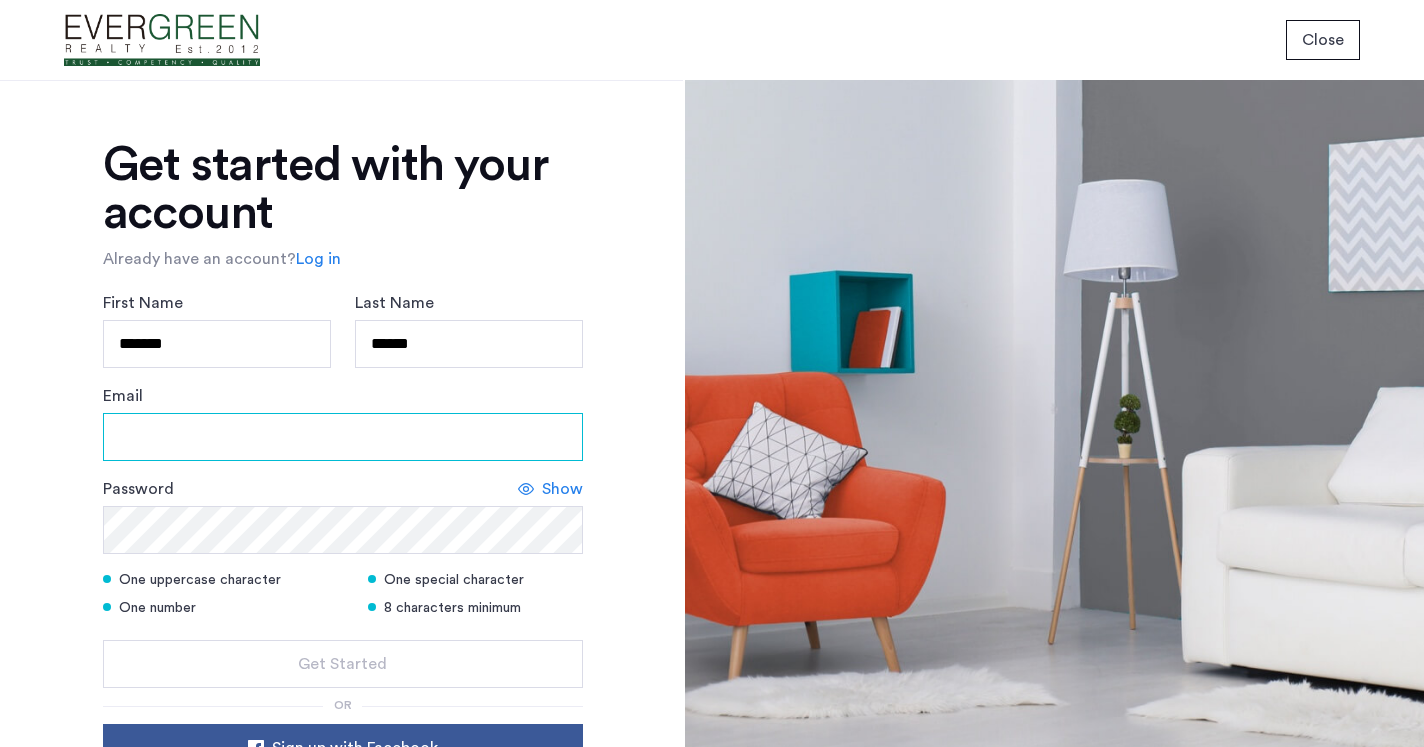 type on "**********" 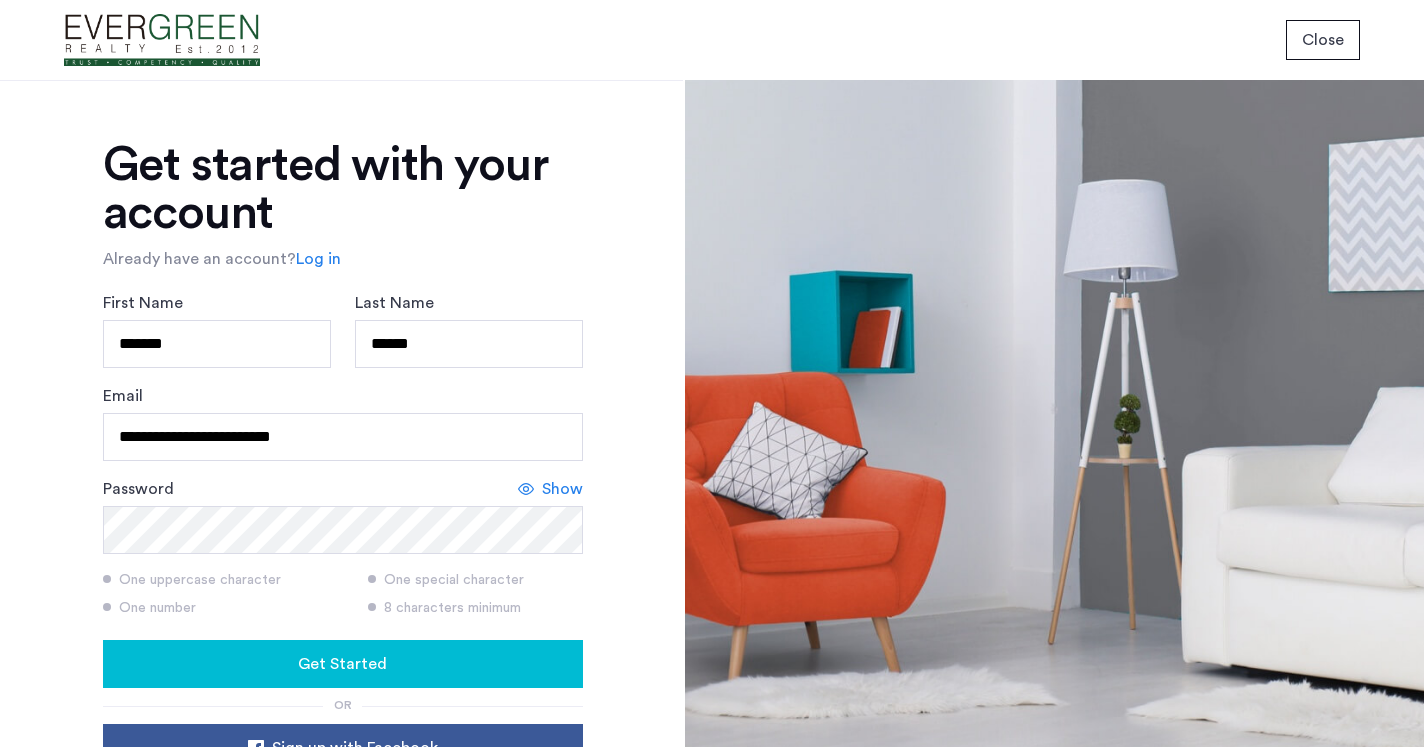 click on "Get Started" 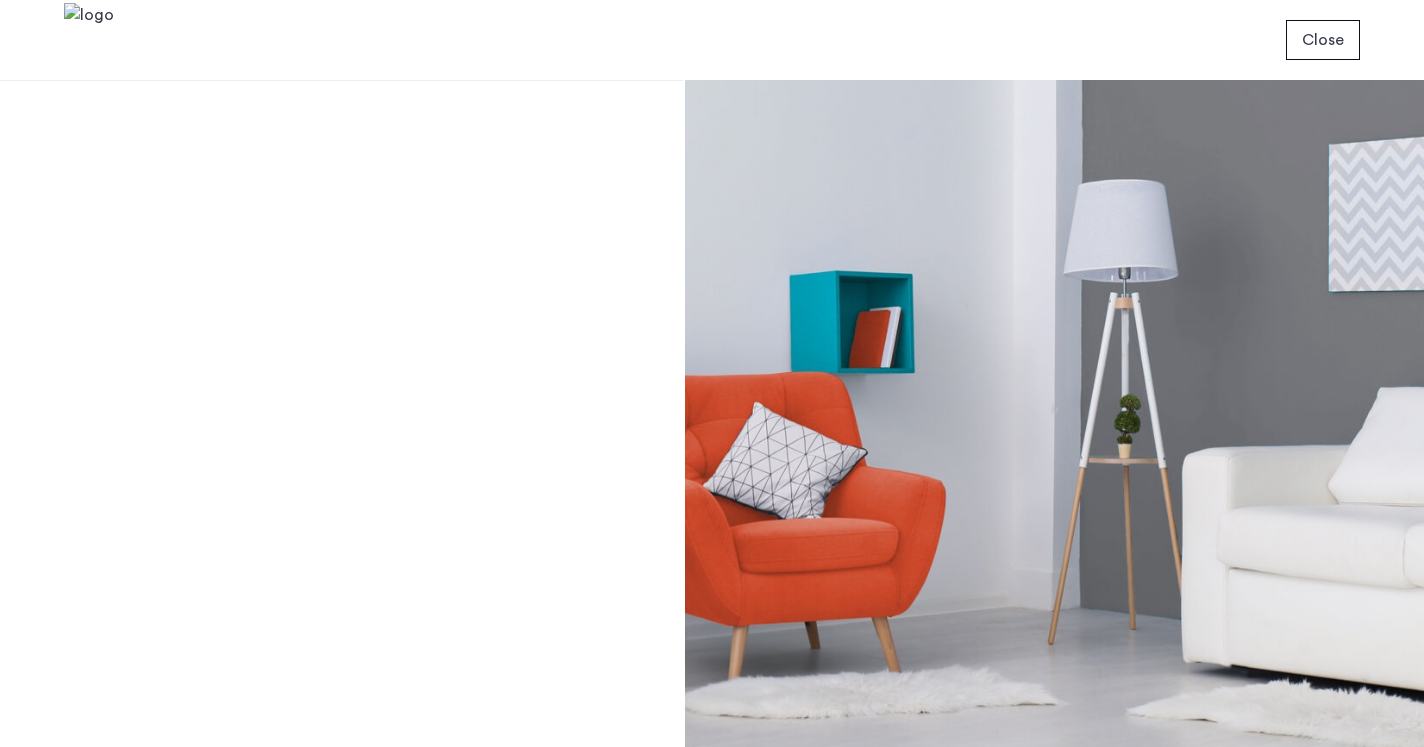 scroll, scrollTop: 0, scrollLeft: 0, axis: both 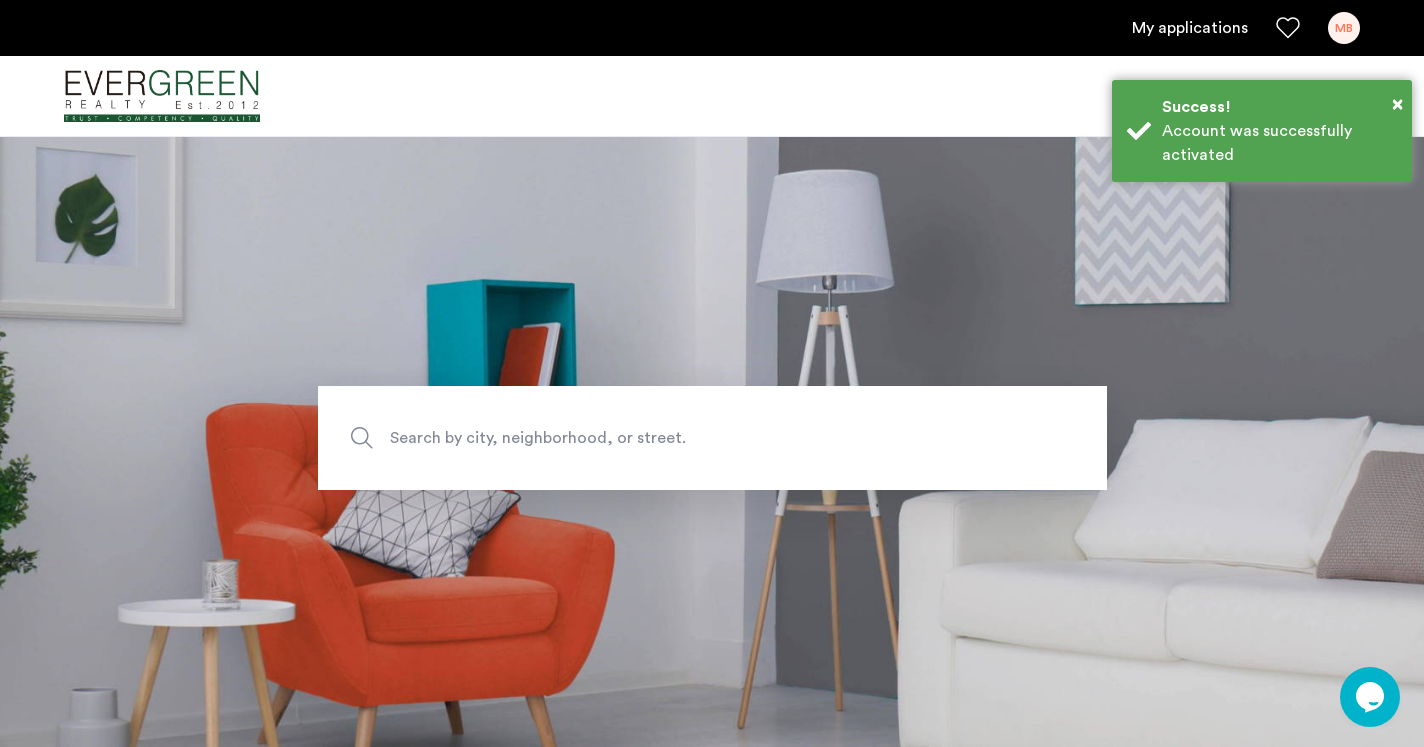 click on "My applications" at bounding box center (1190, 28) 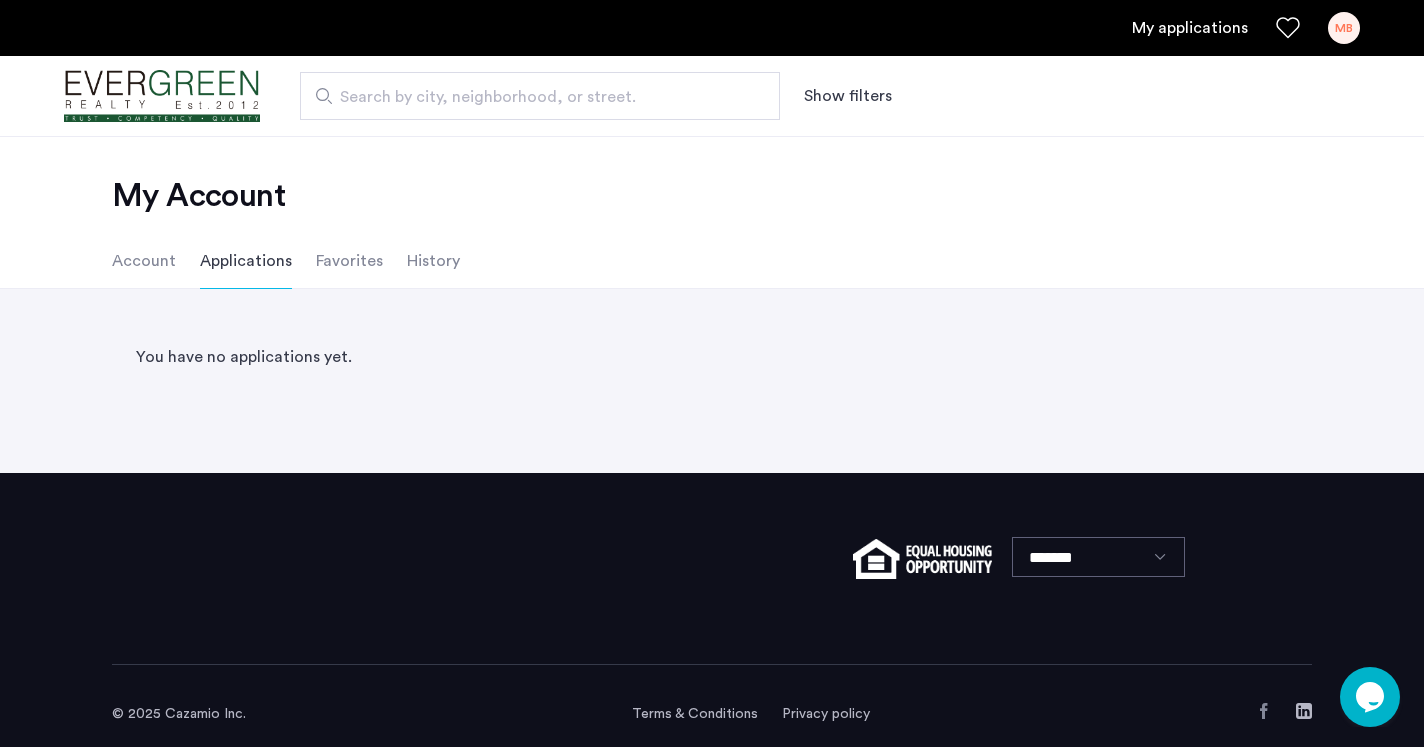 click on "Account" 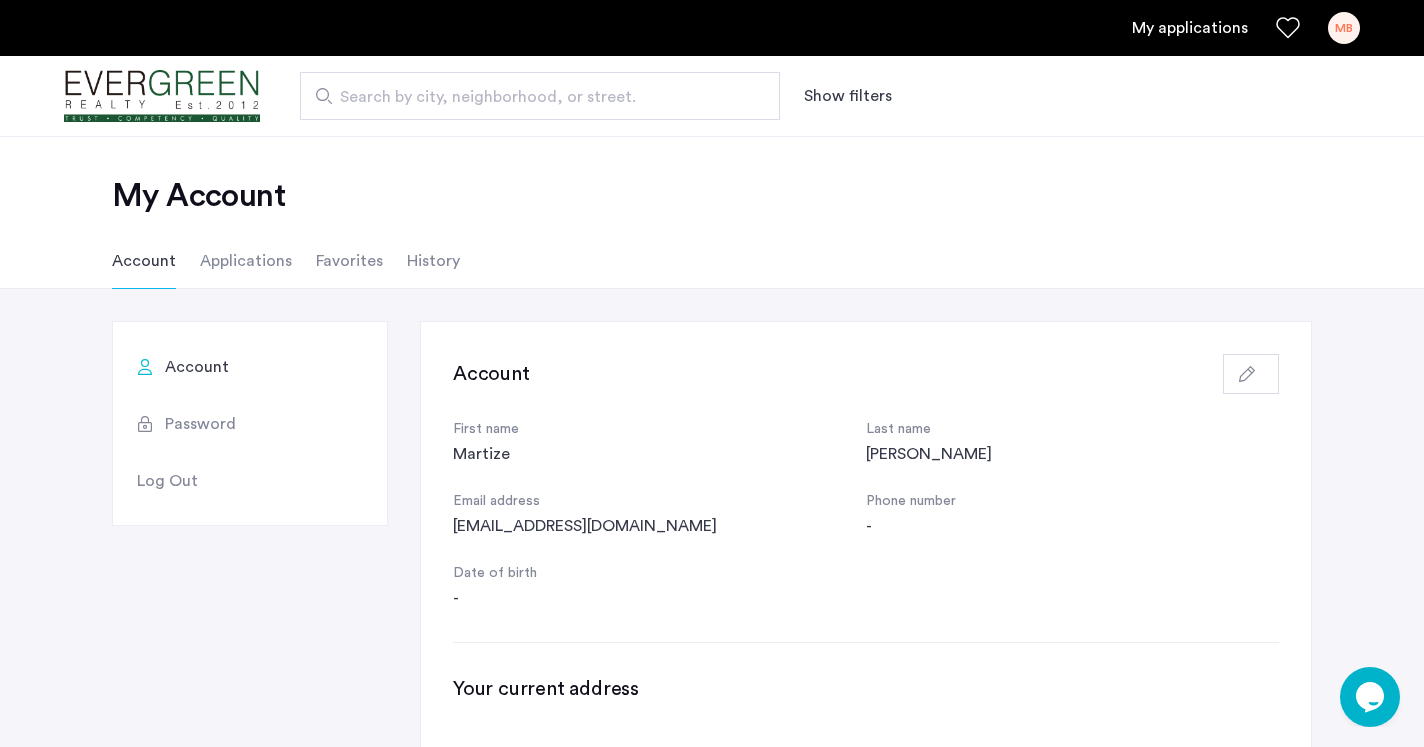 click on "MB" at bounding box center (1344, 28) 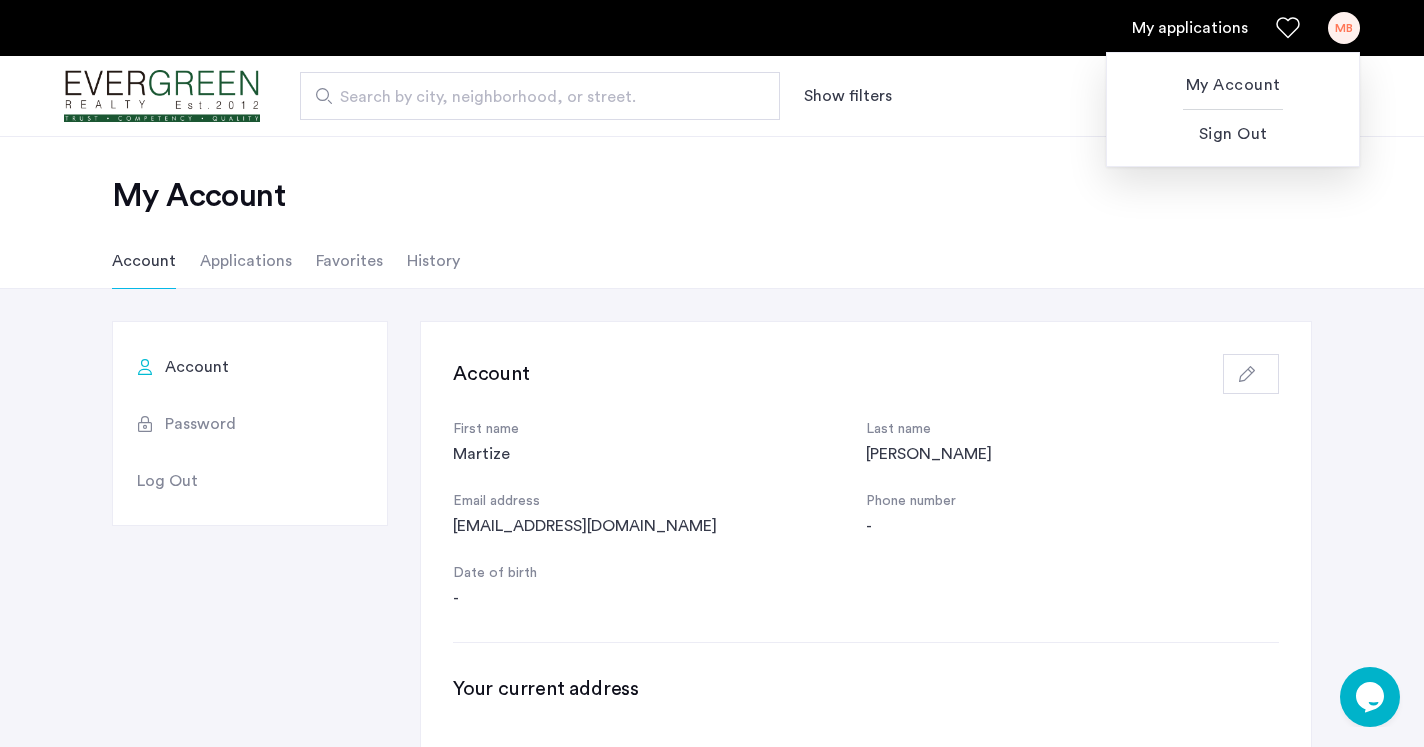 click at bounding box center [712, 373] 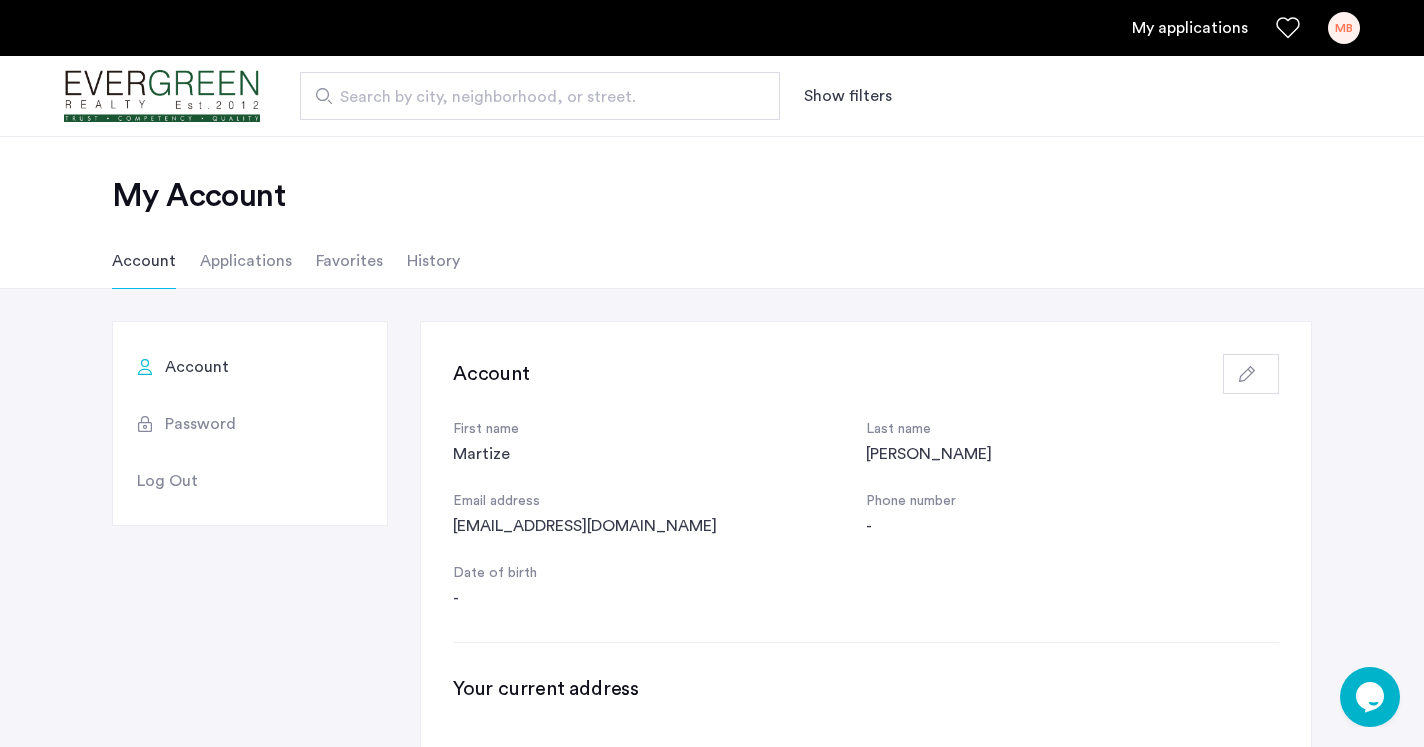 click at bounding box center (162, 96) 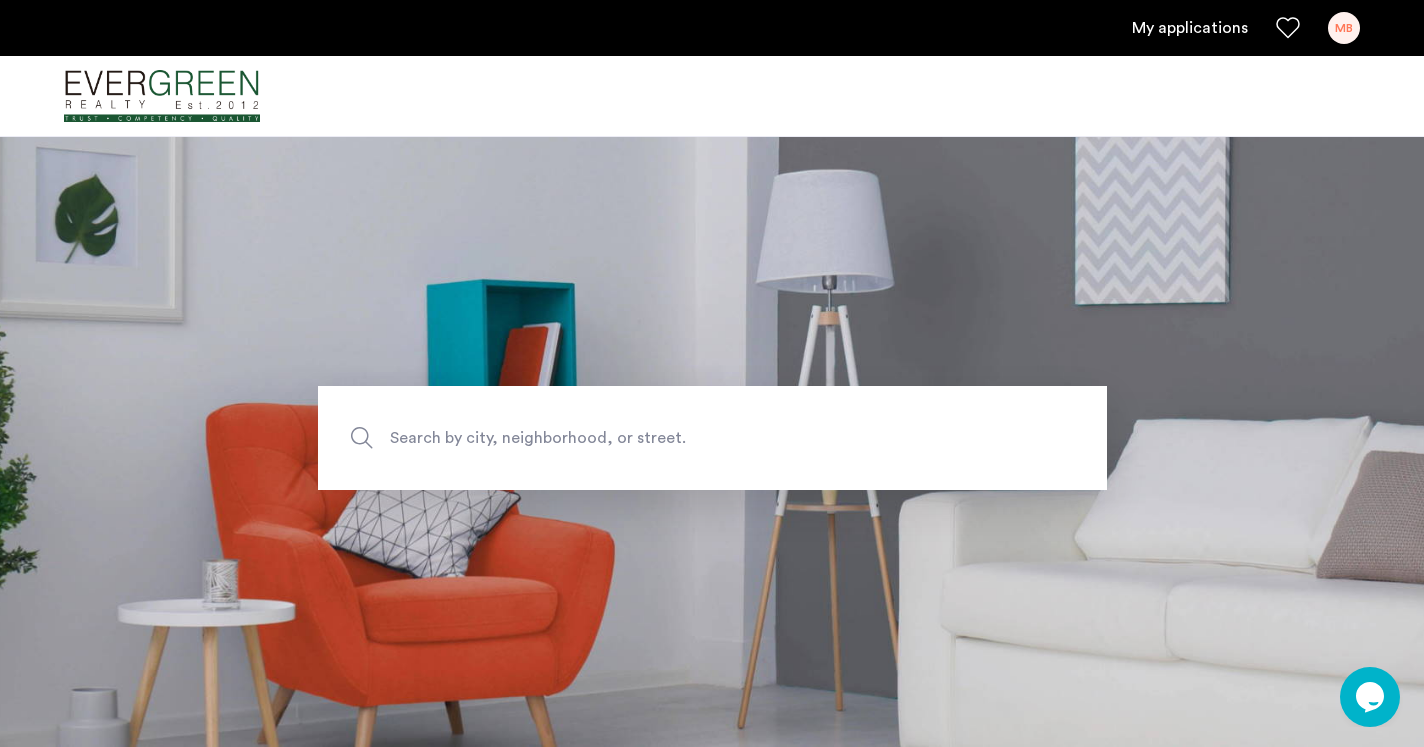 scroll, scrollTop: 290, scrollLeft: 0, axis: vertical 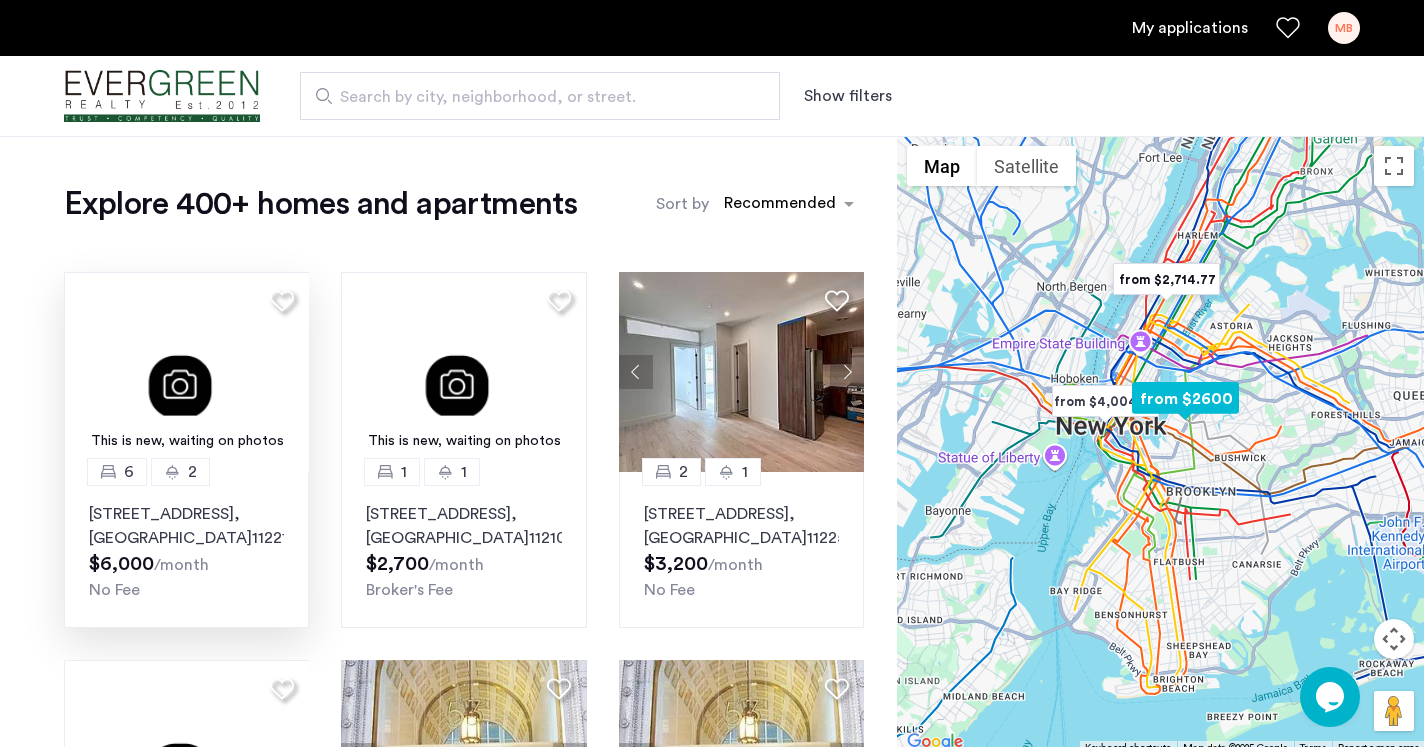 click 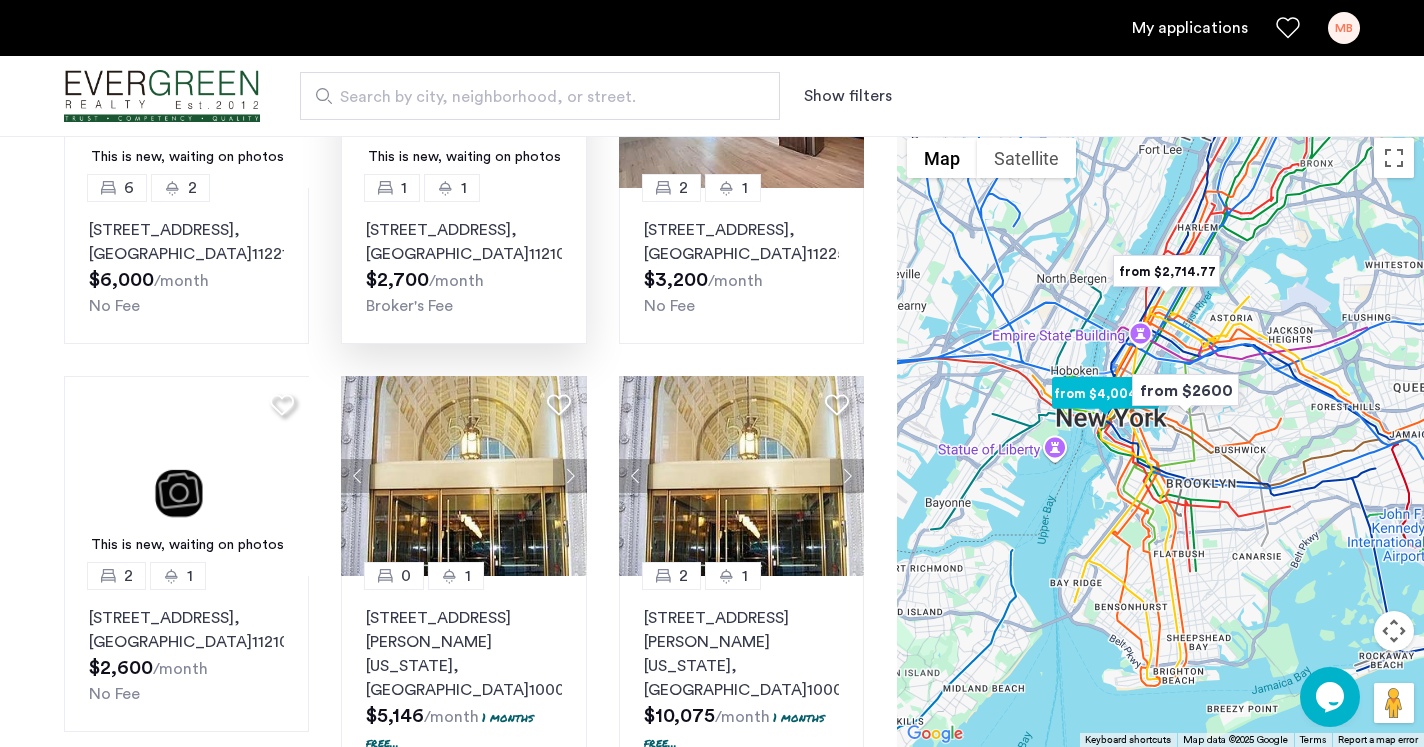 scroll, scrollTop: 0, scrollLeft: 0, axis: both 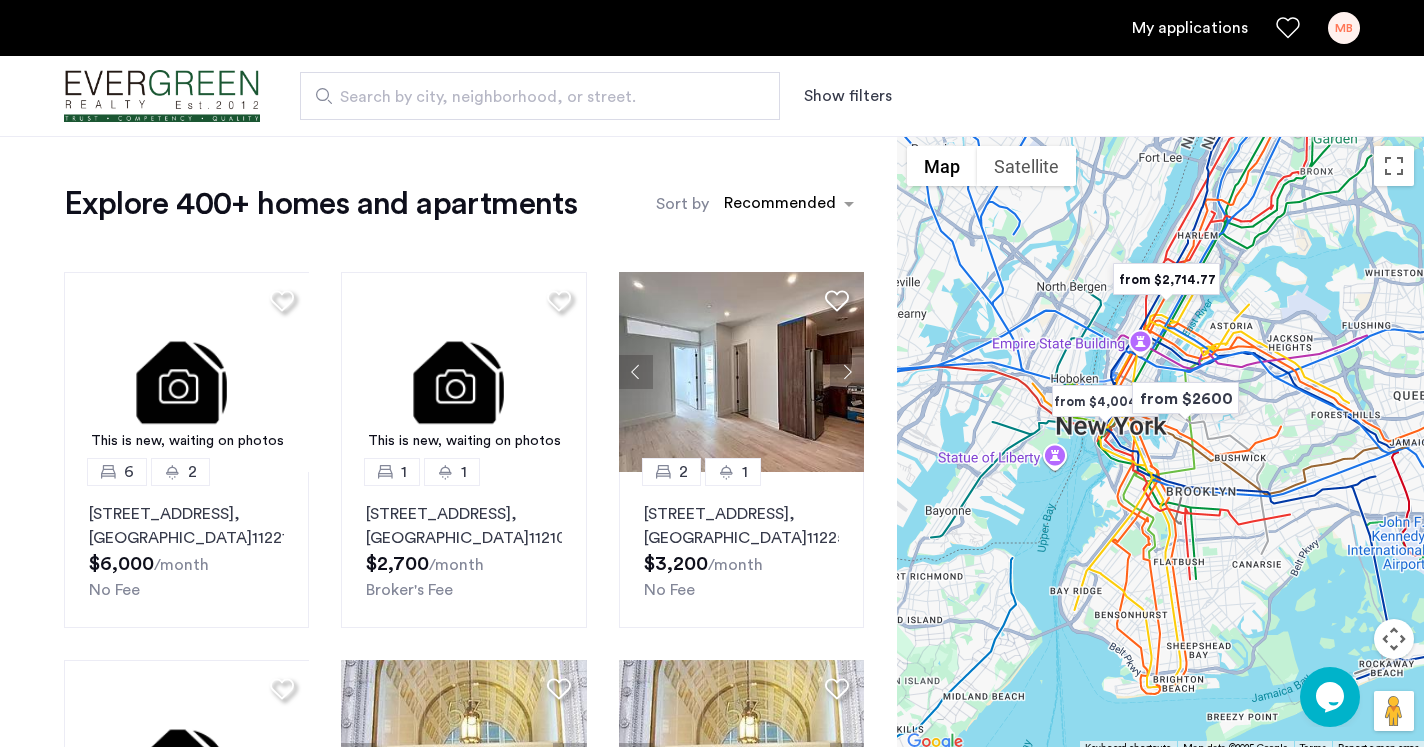 click on "Show filters" at bounding box center [848, 96] 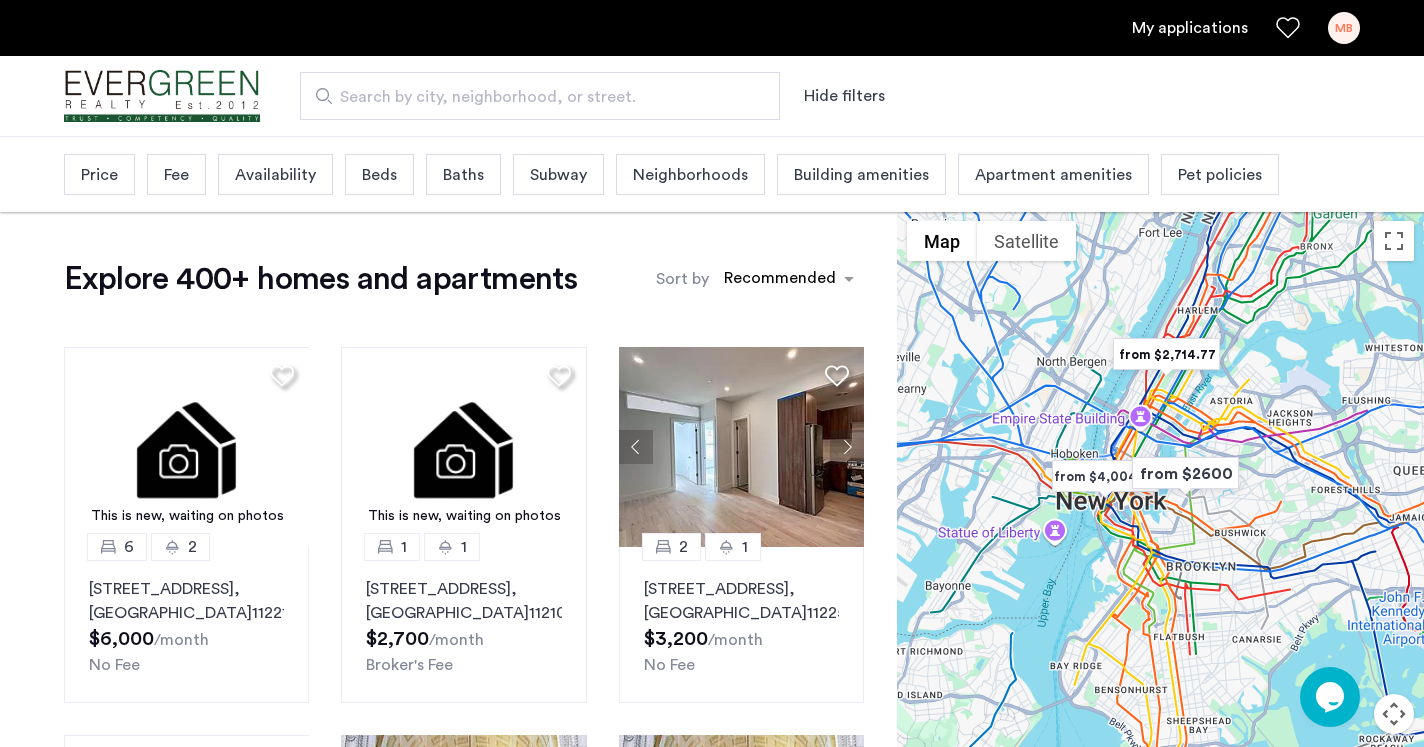 click on "Beds" at bounding box center (379, 175) 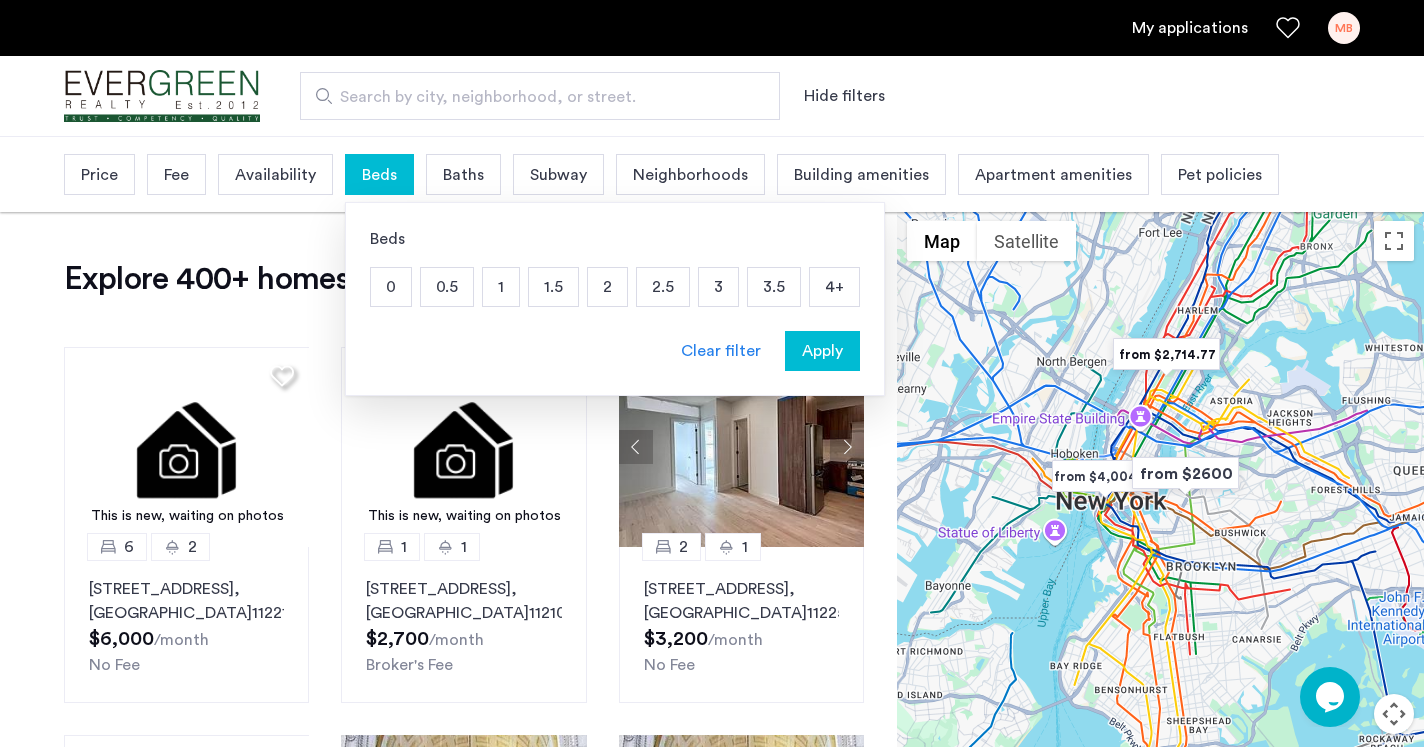 click on "3" at bounding box center [718, 287] 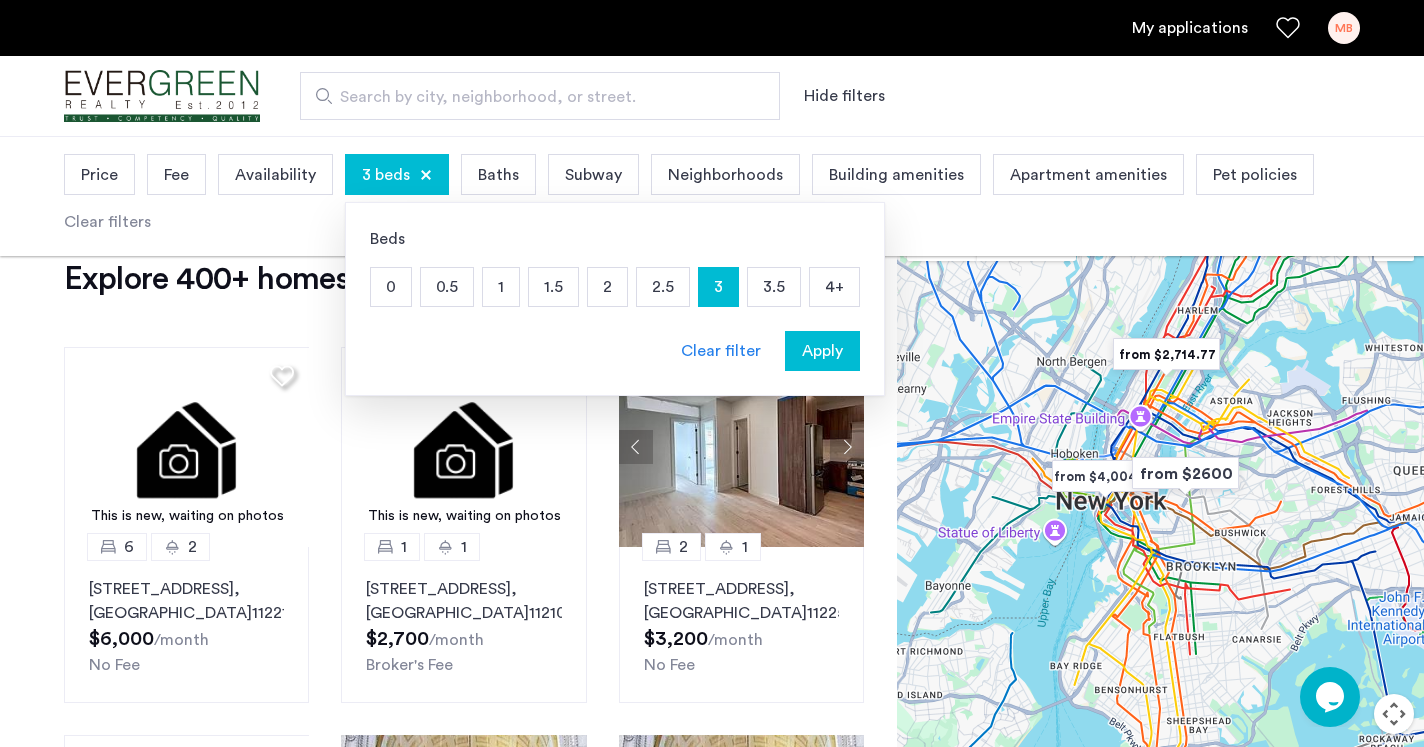 click on "Apply" at bounding box center [822, 351] 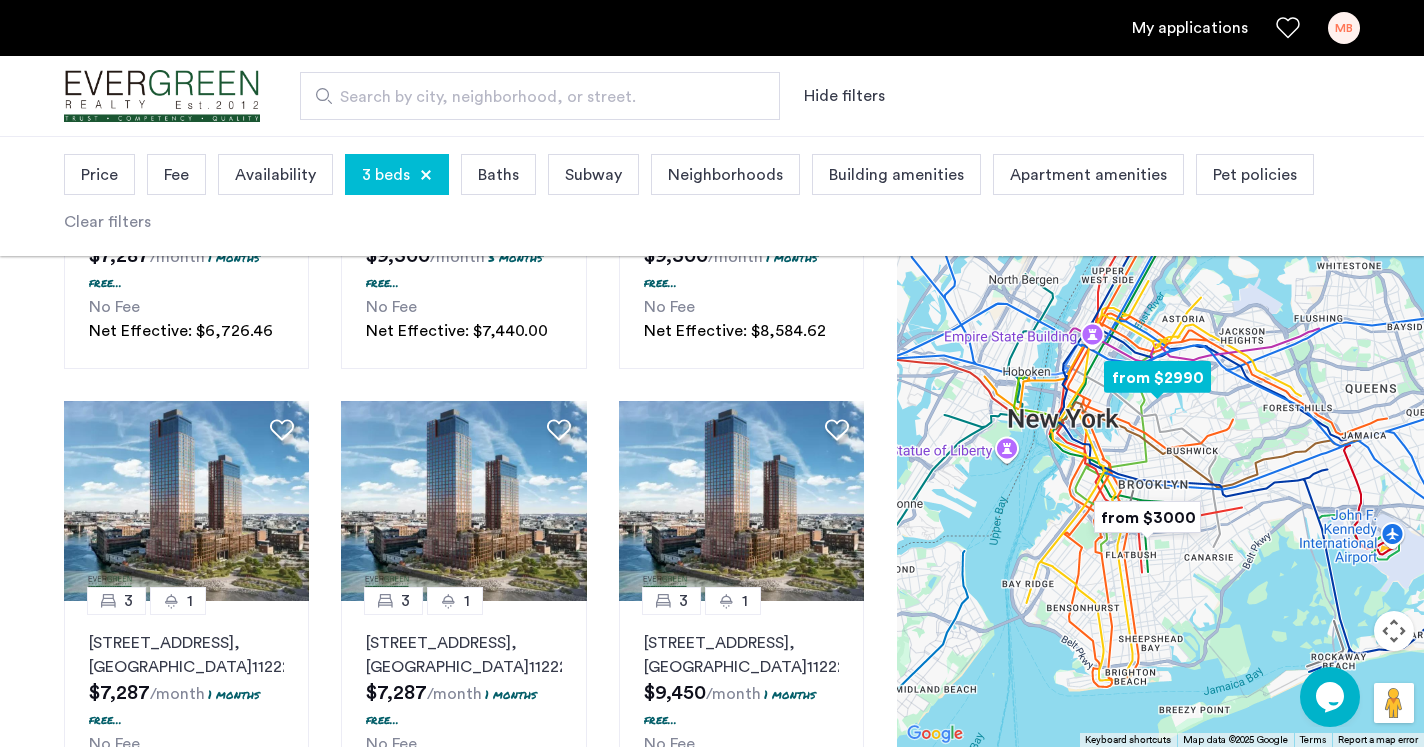 scroll, scrollTop: 182, scrollLeft: 0, axis: vertical 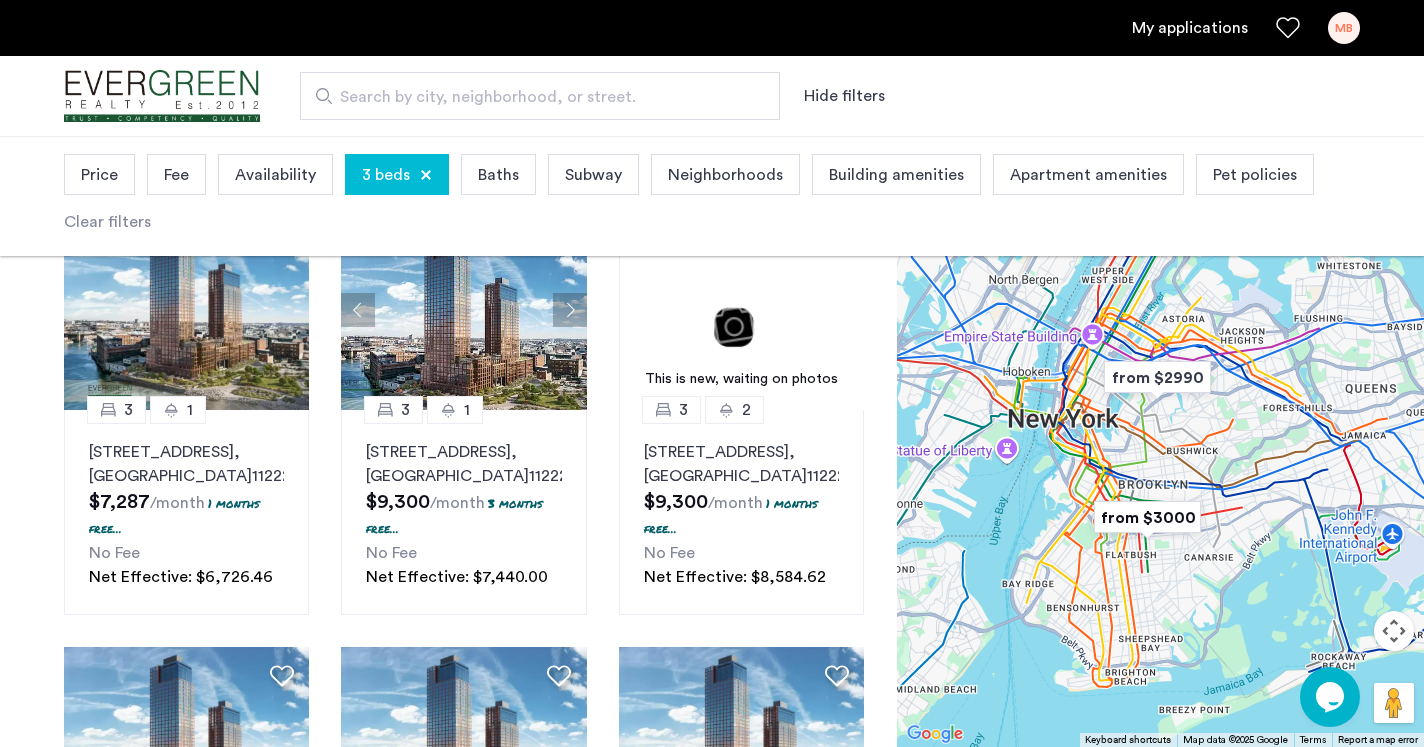click on "Fee" at bounding box center [176, 175] 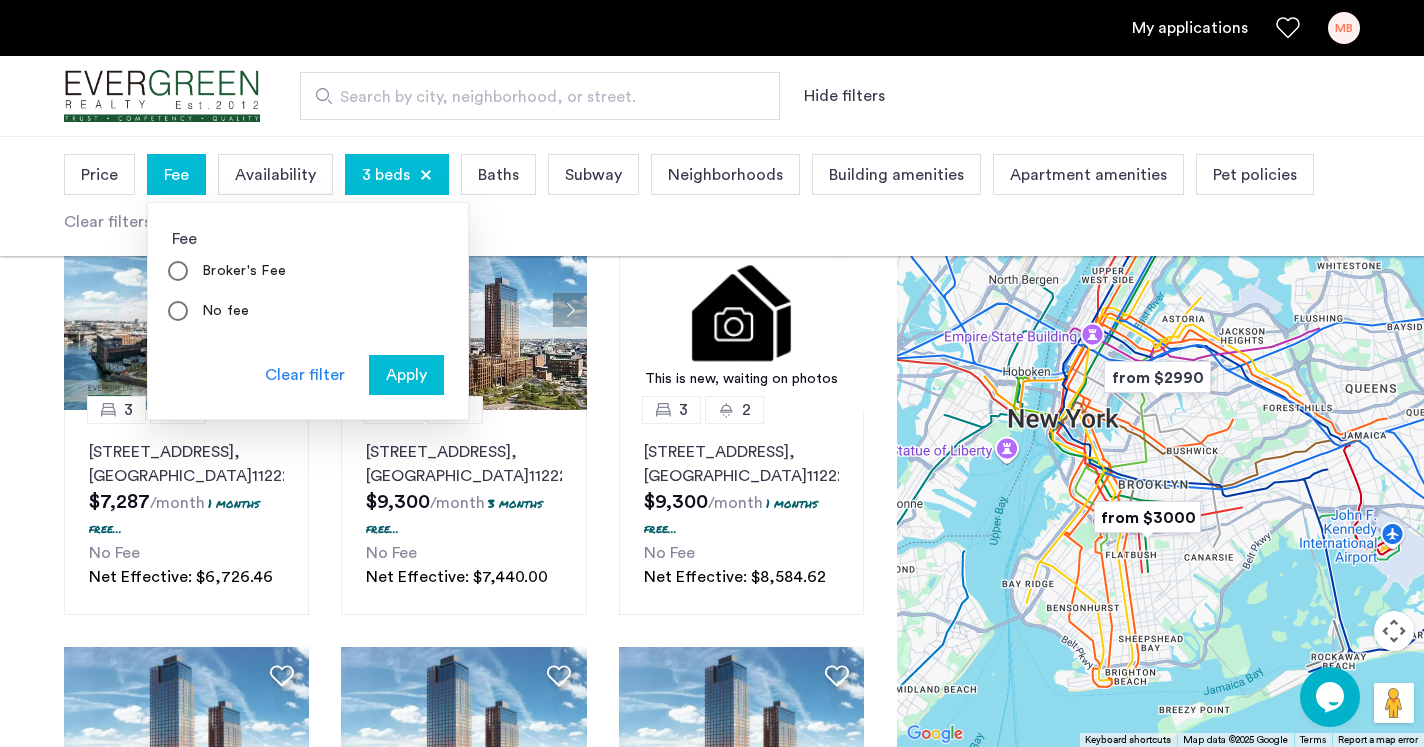 click on "Price" at bounding box center (99, 174) 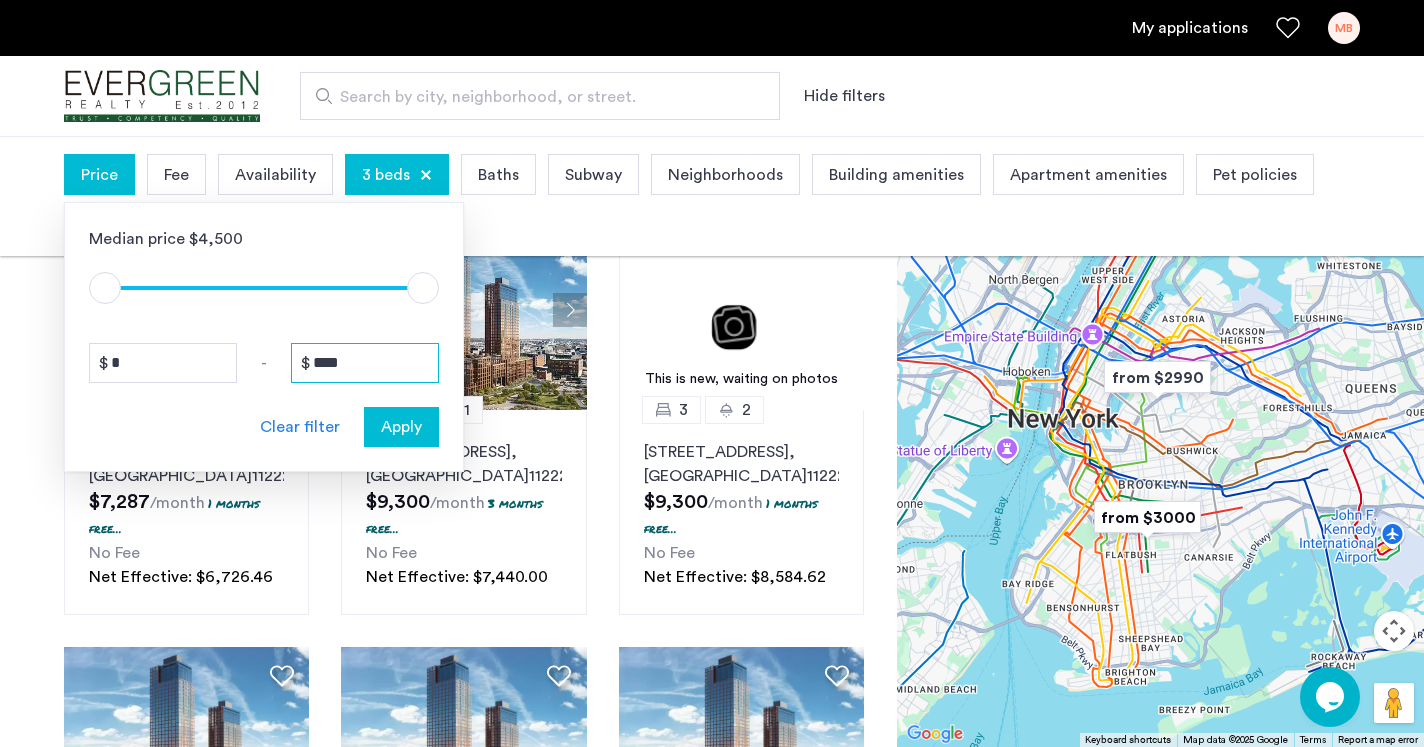 click on "****" at bounding box center (365, 363) 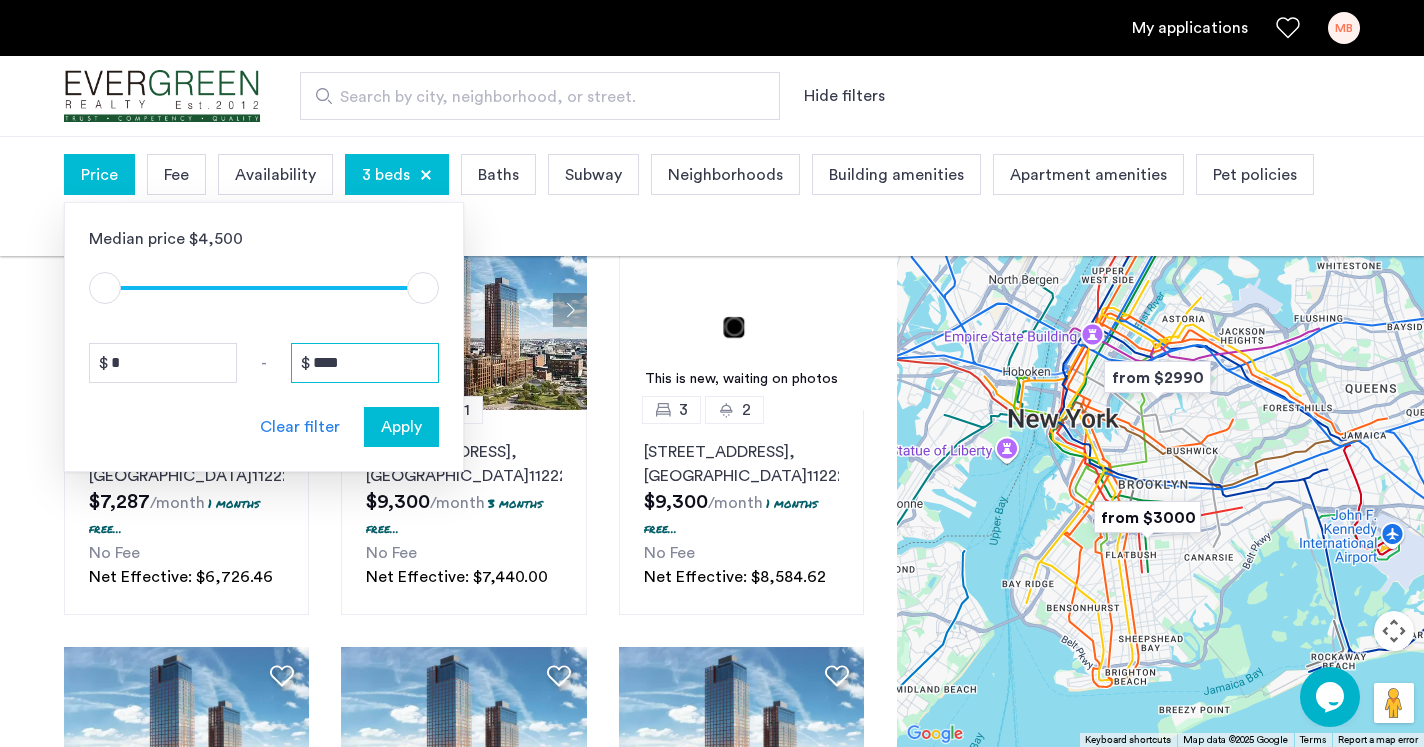 click on "****" at bounding box center (365, 363) 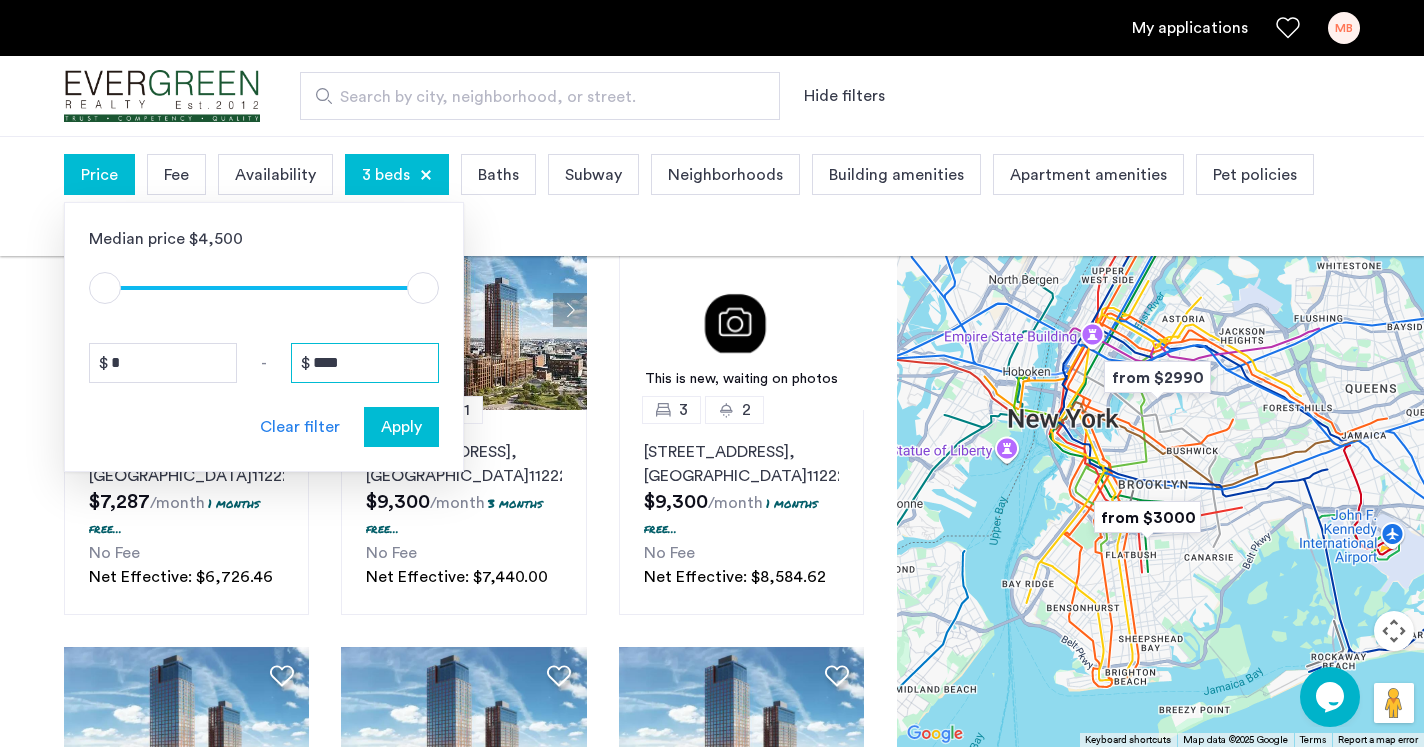 click on "****" at bounding box center [365, 363] 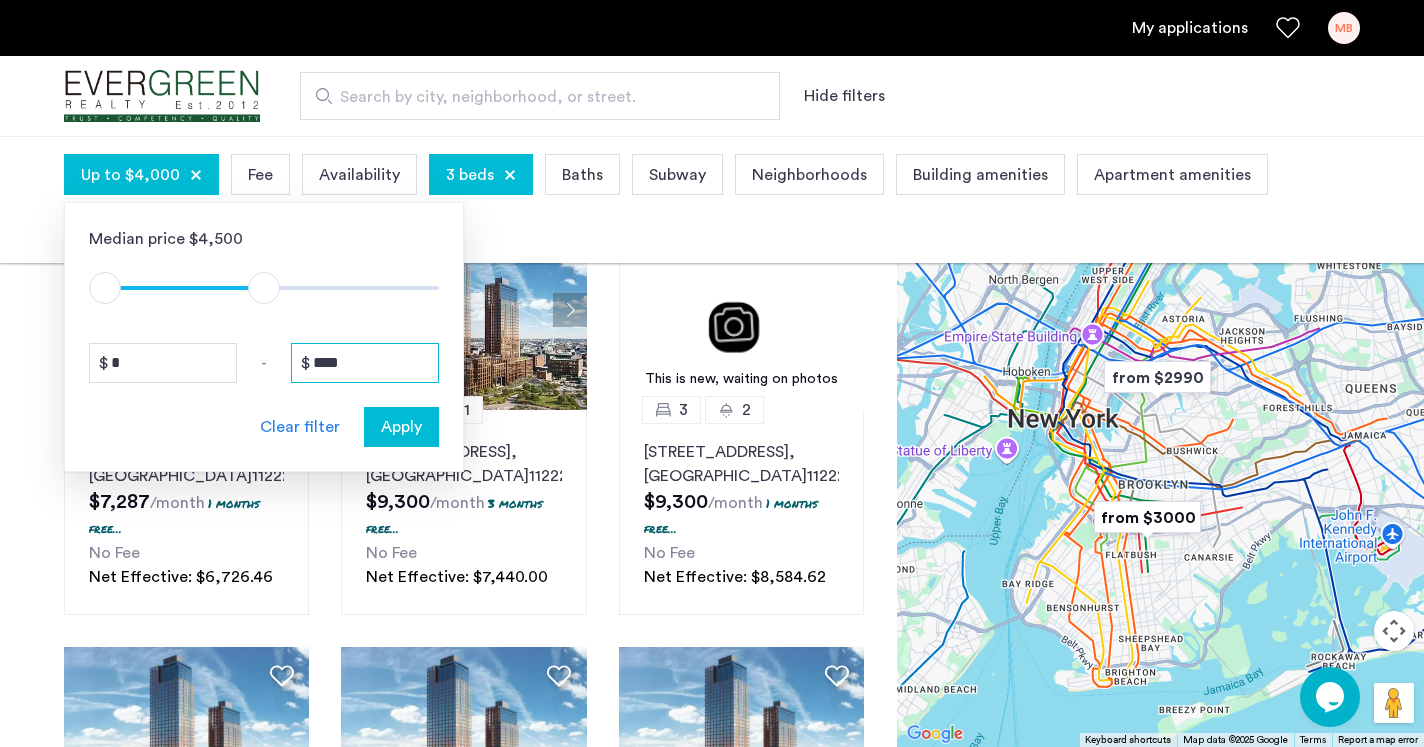 type on "****" 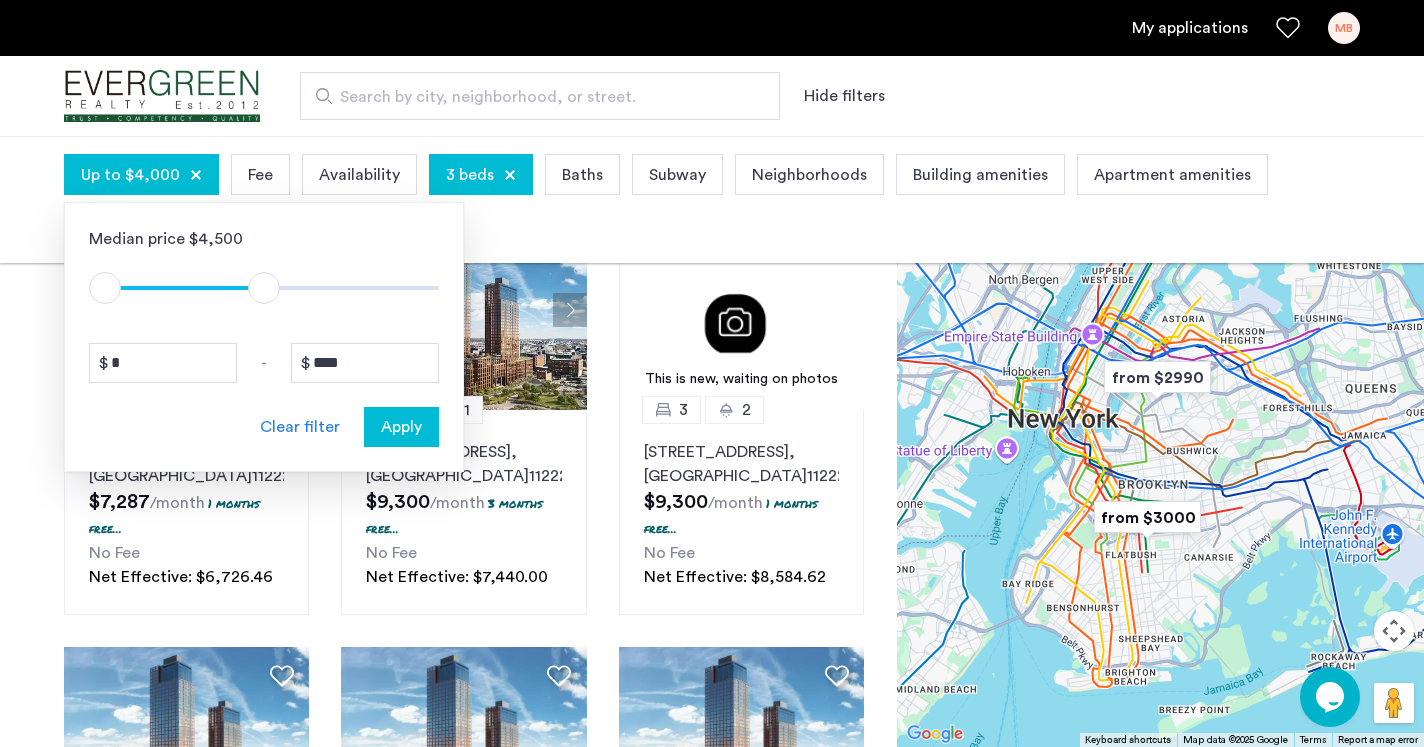 click on "Apply" at bounding box center [401, 427] 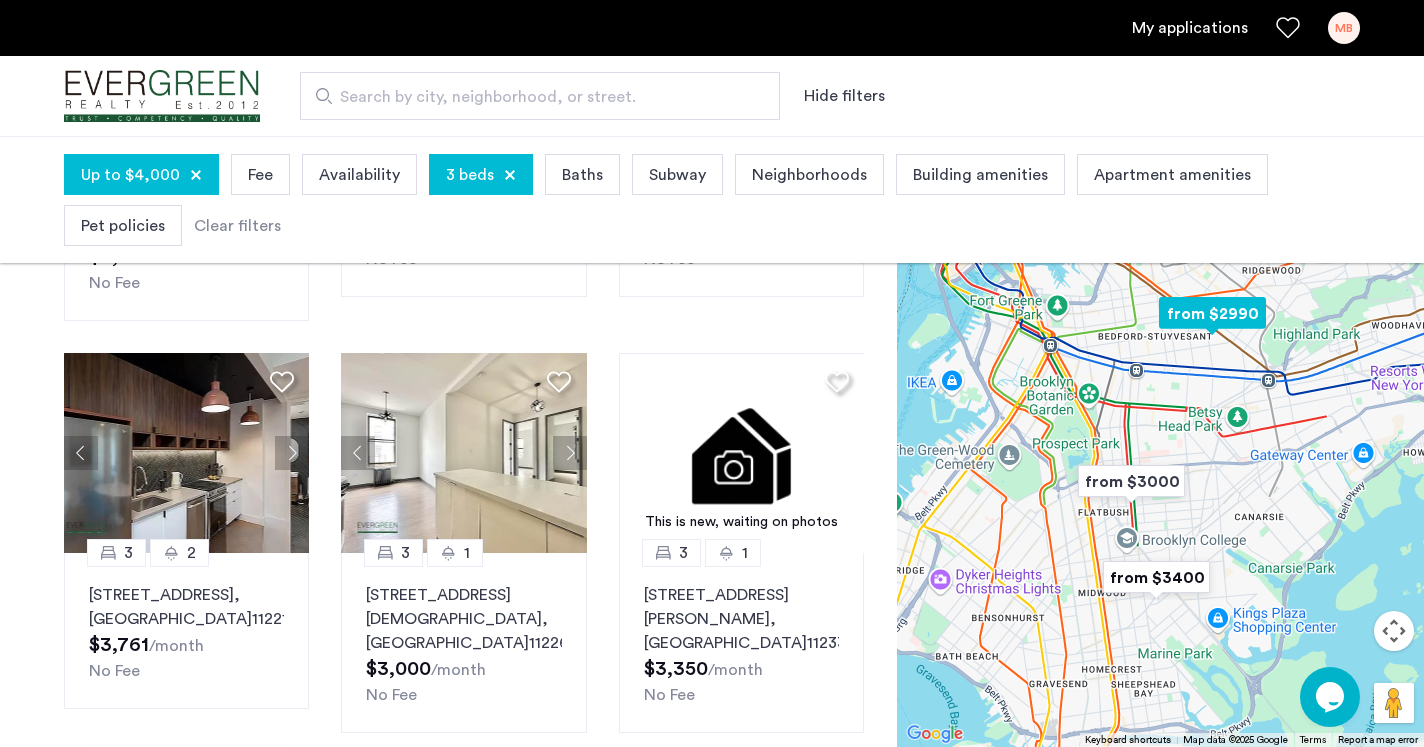 scroll, scrollTop: 885, scrollLeft: 0, axis: vertical 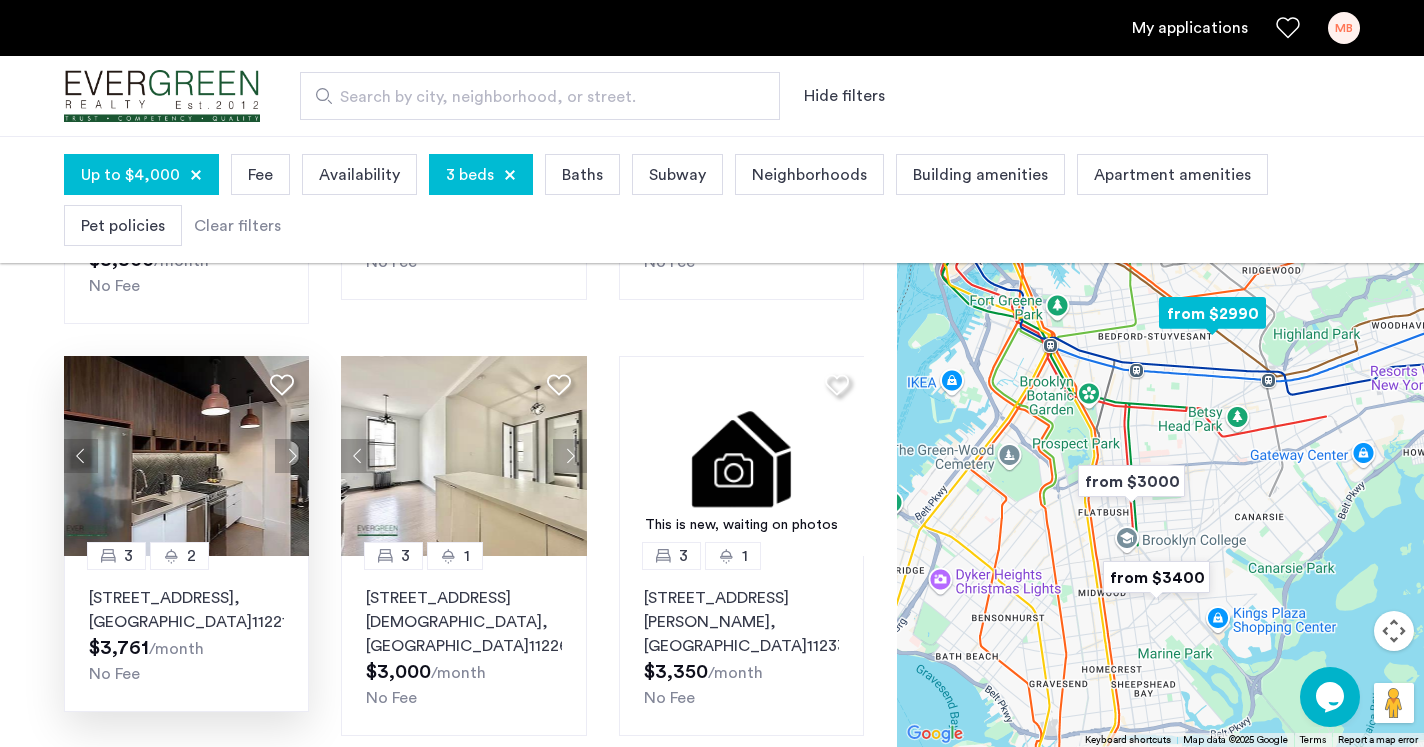 click 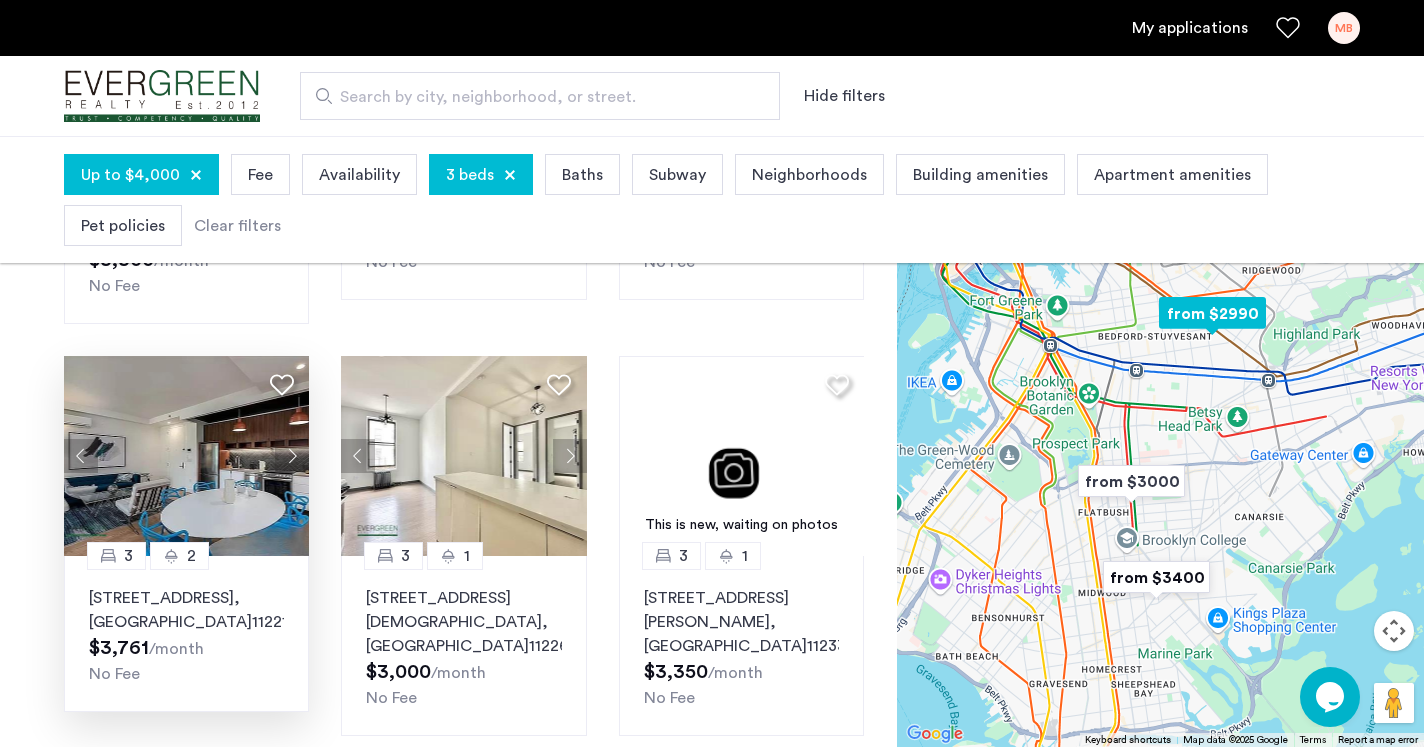 click 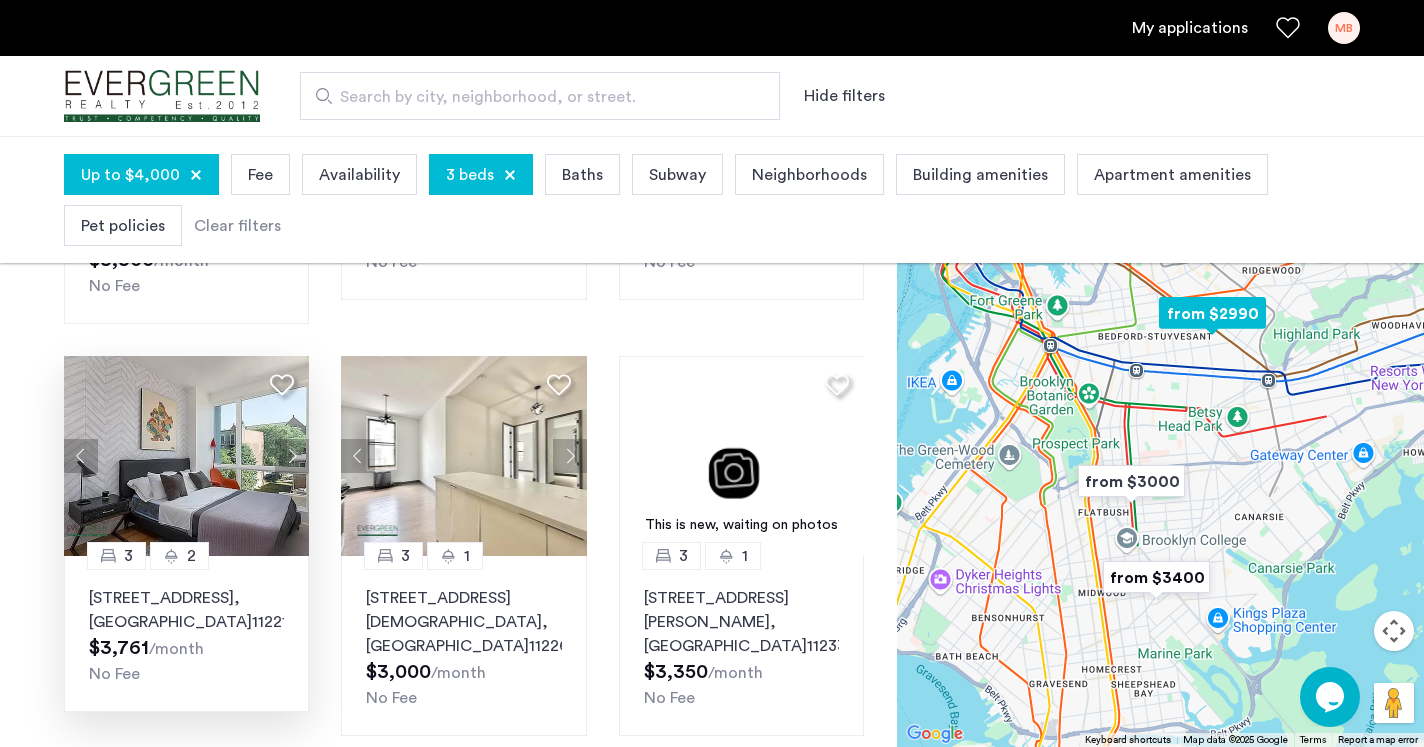 click 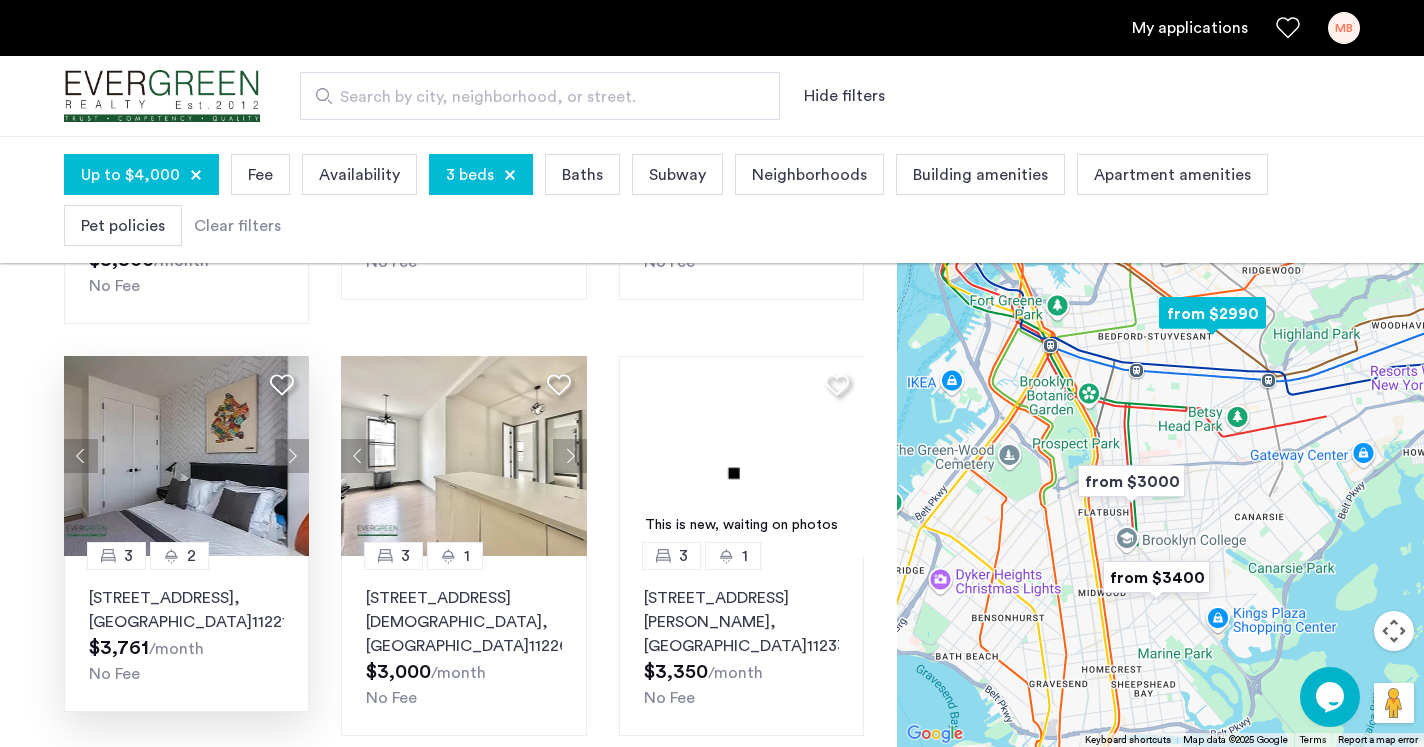 click 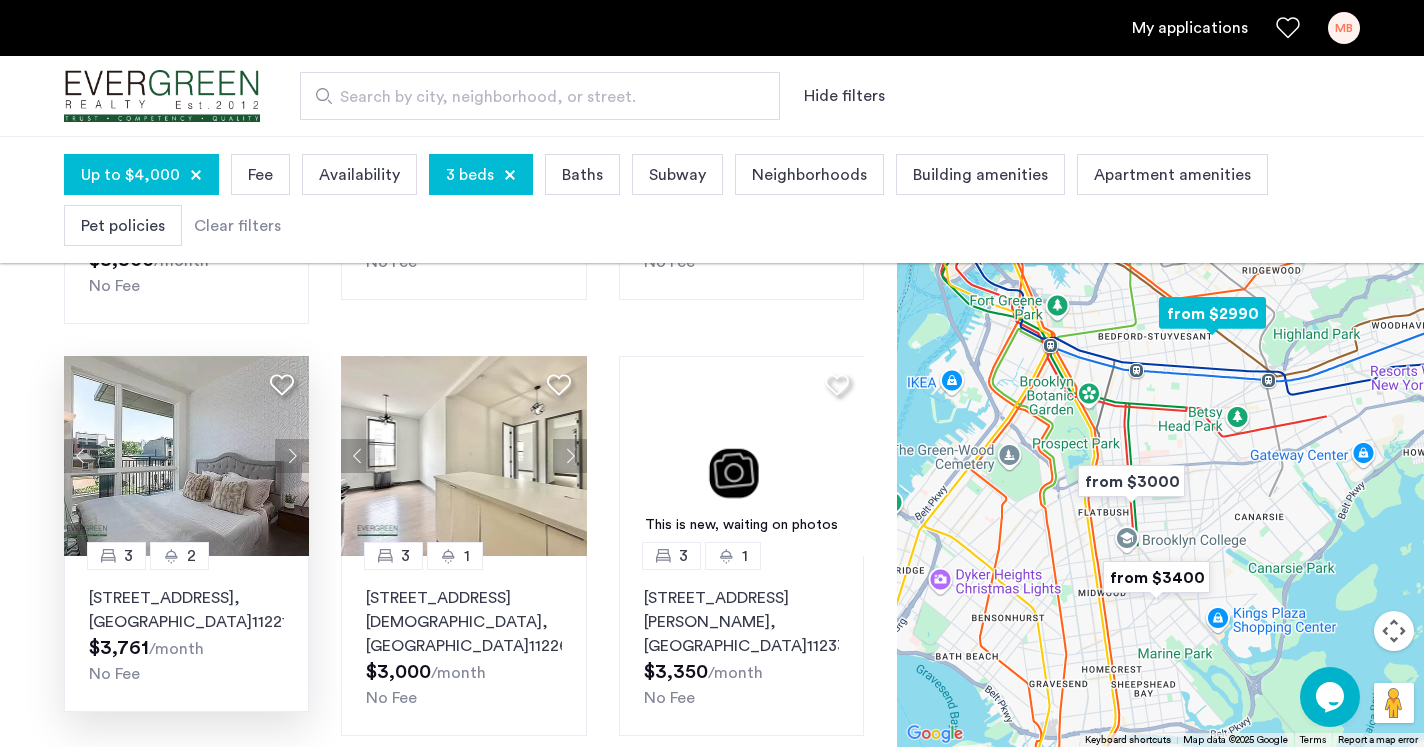 click 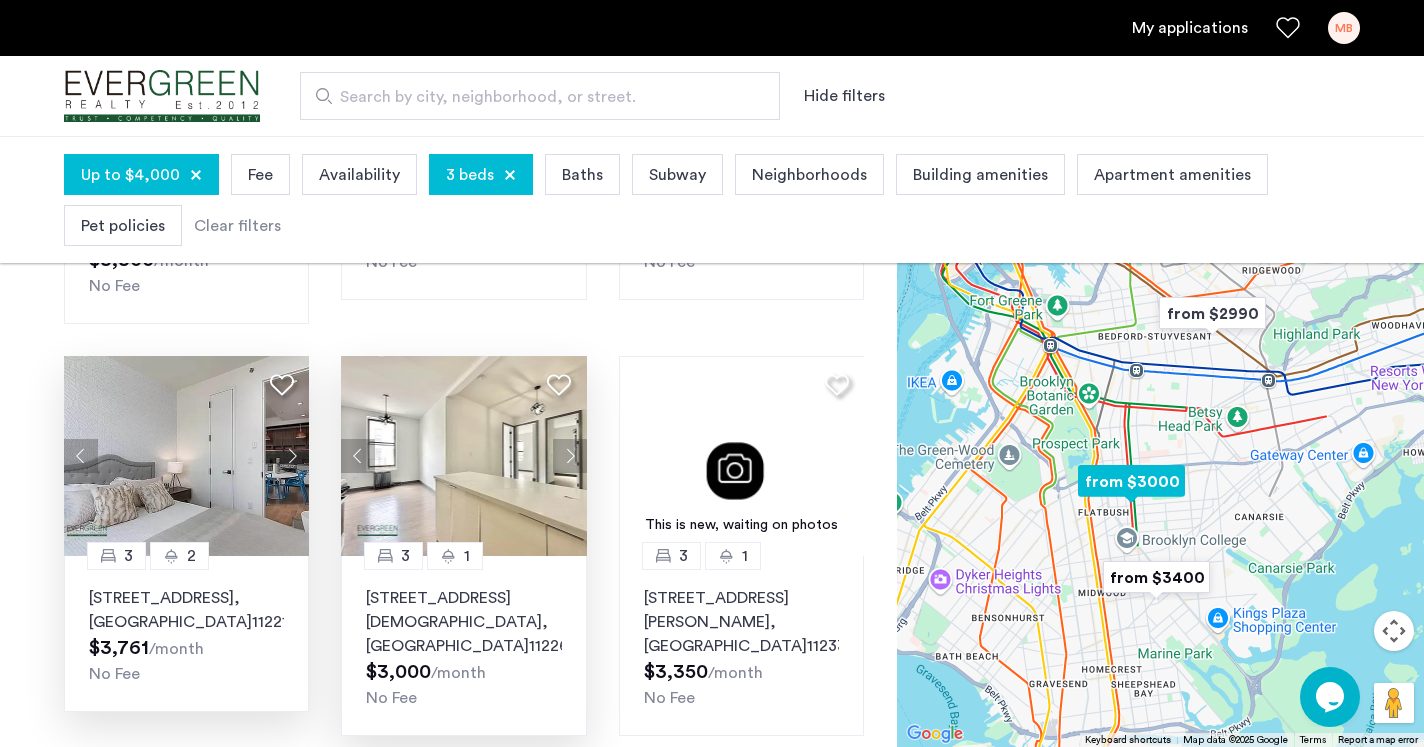 click 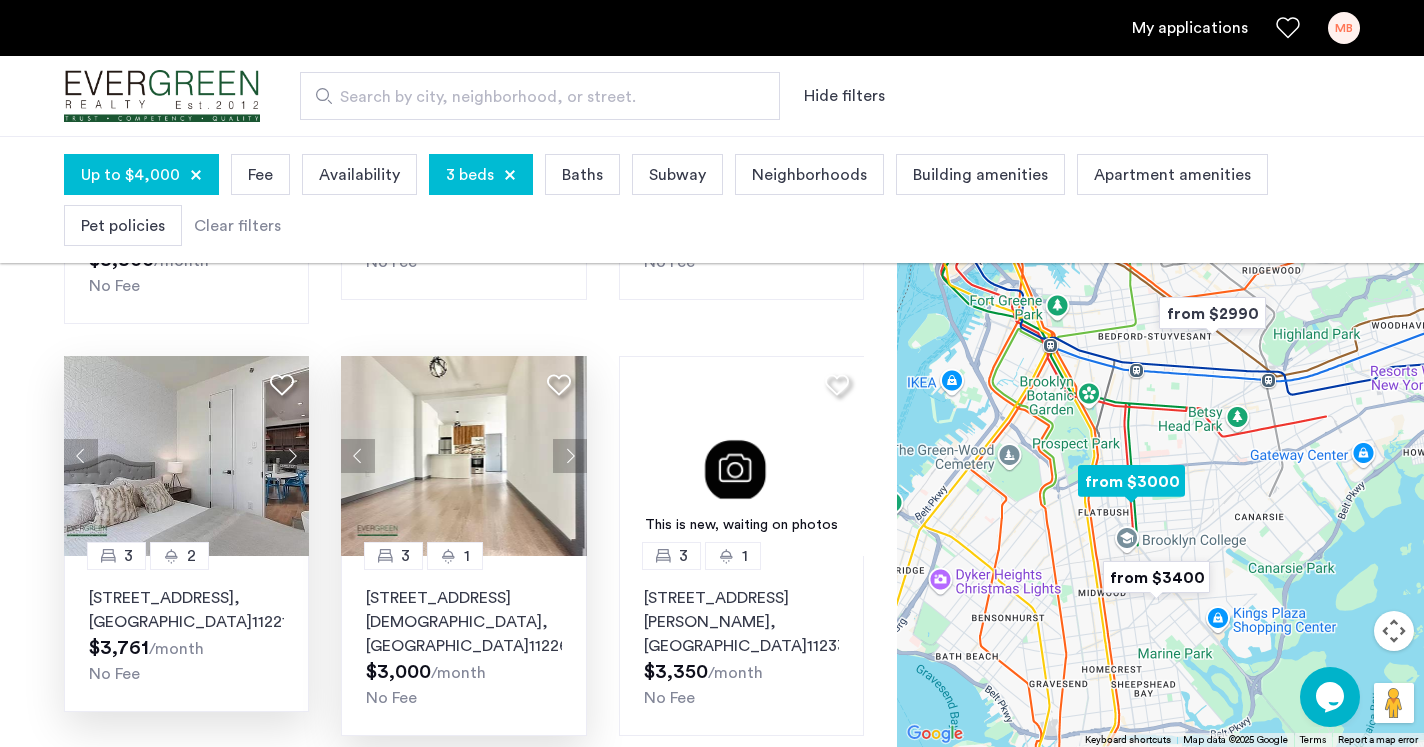 click 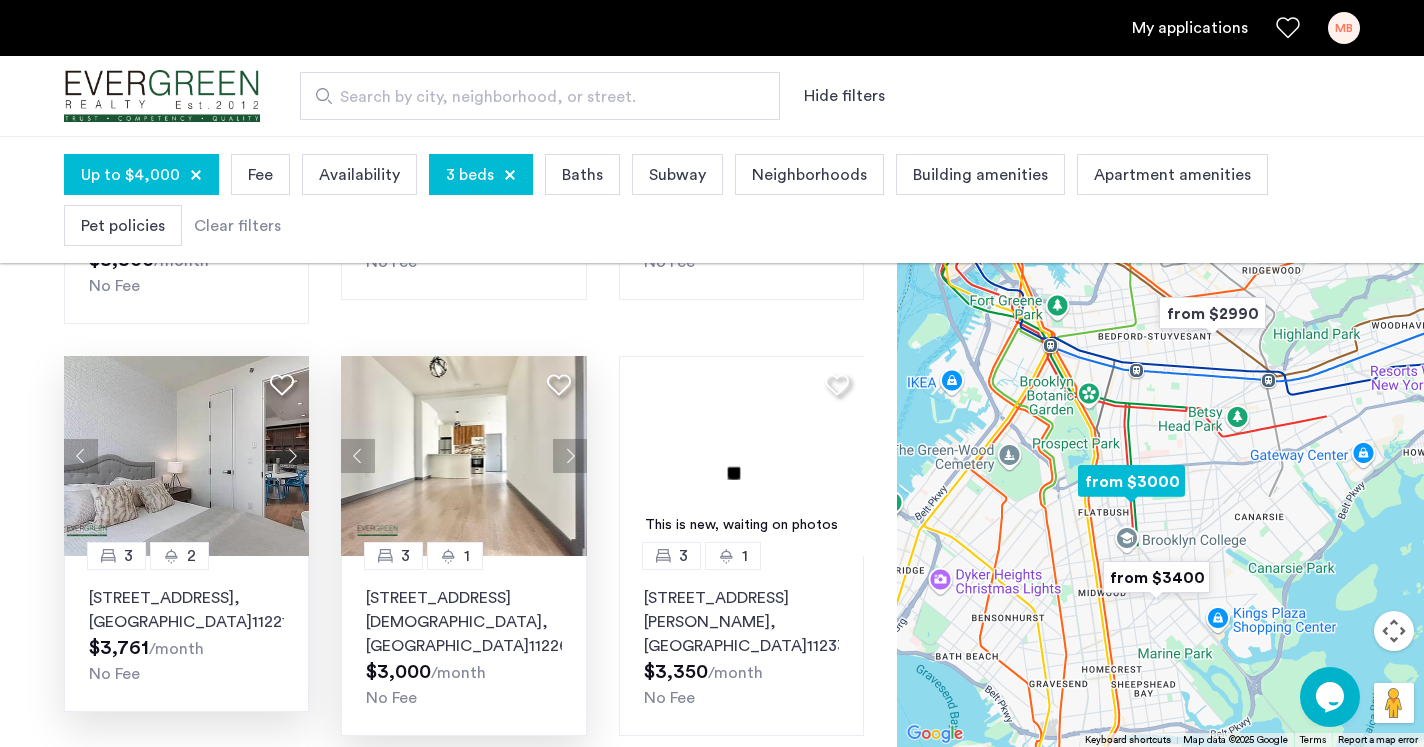click 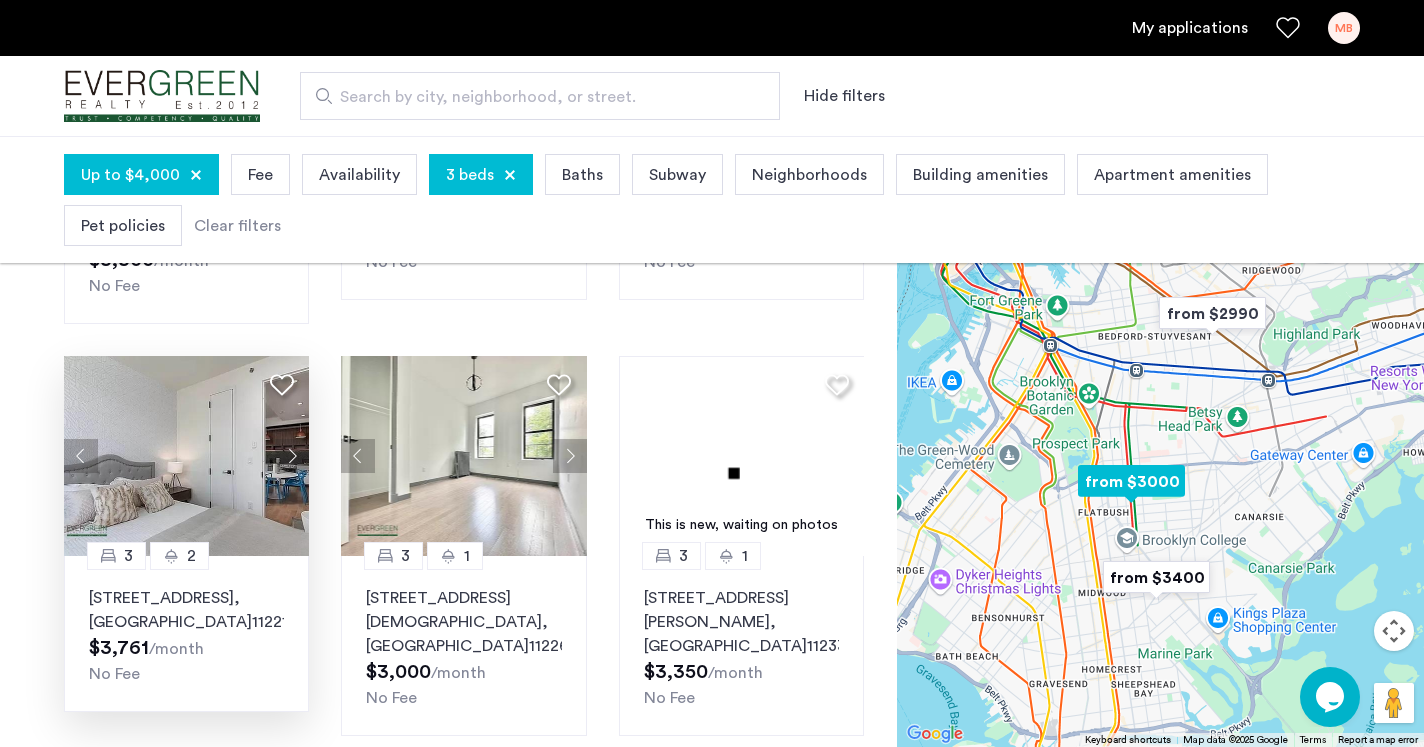 click 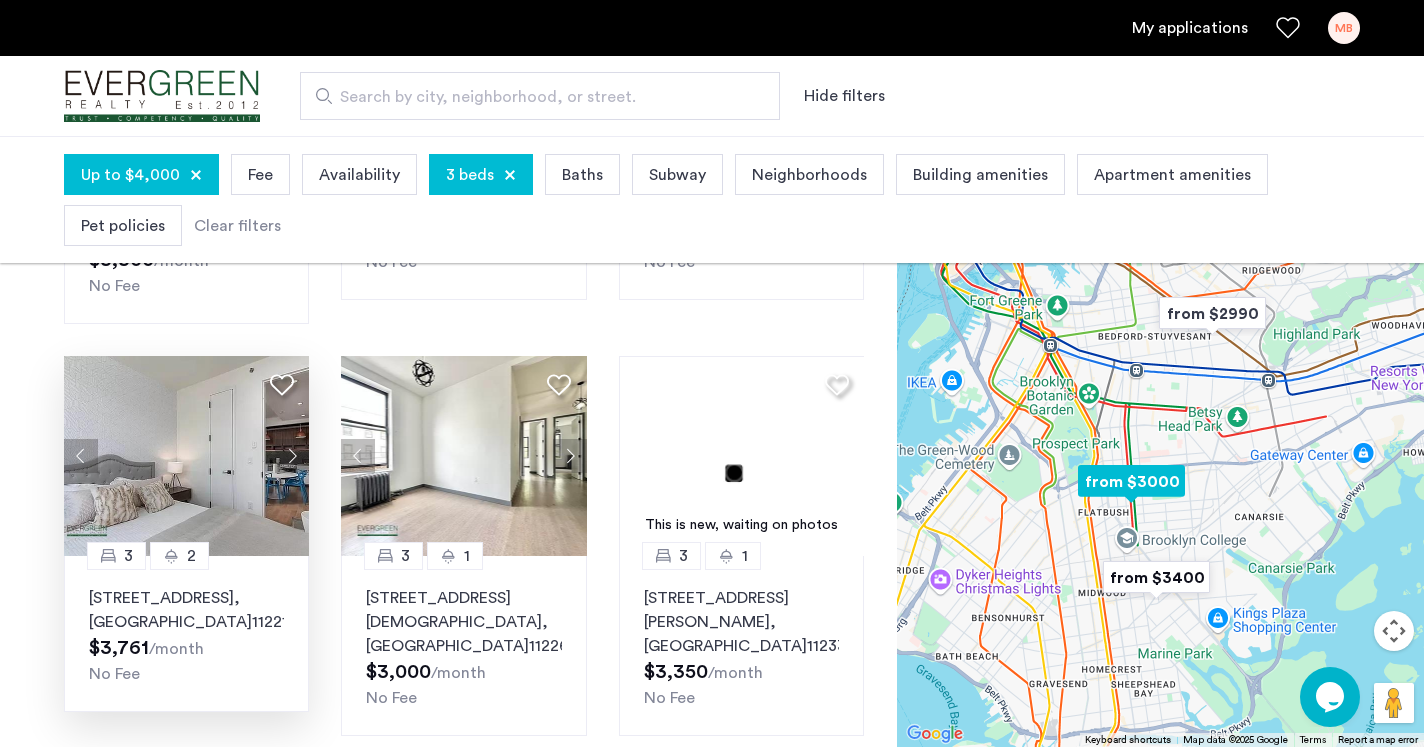 click 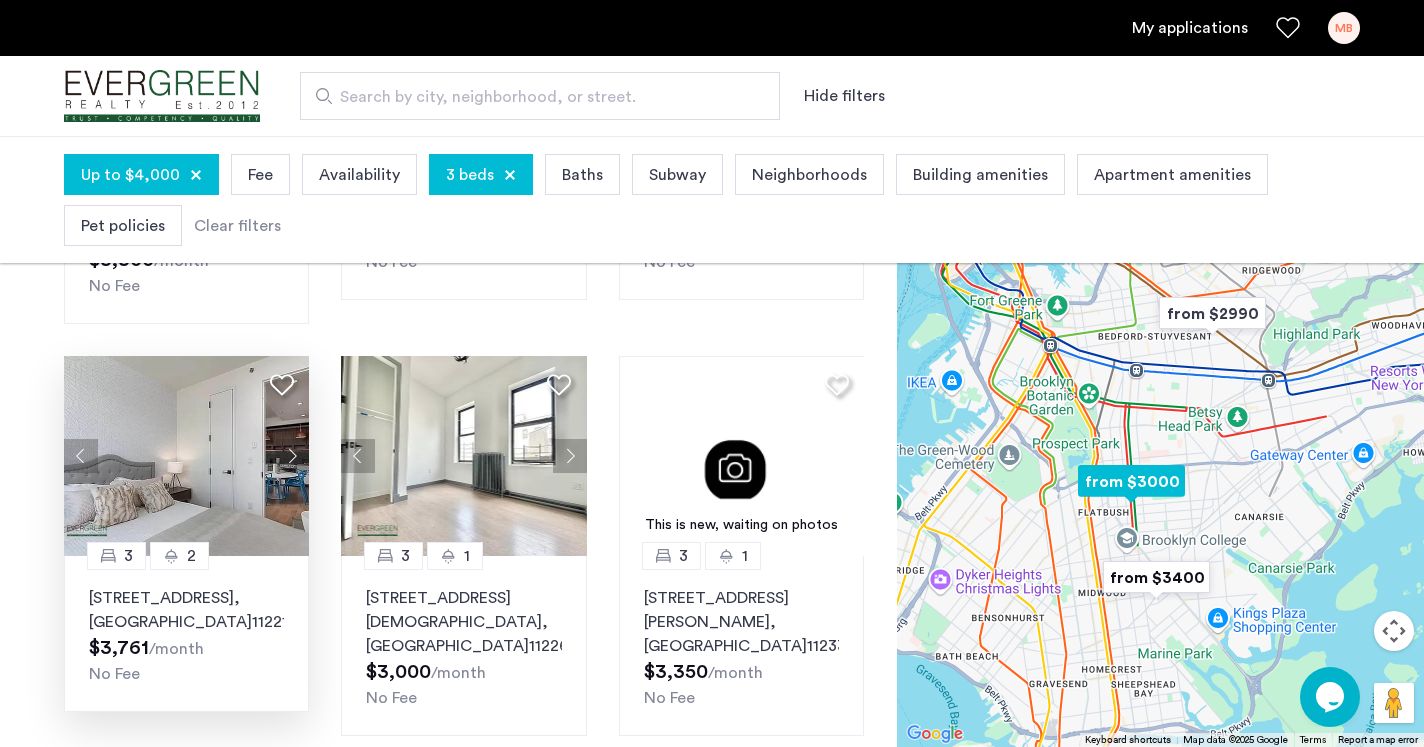 click 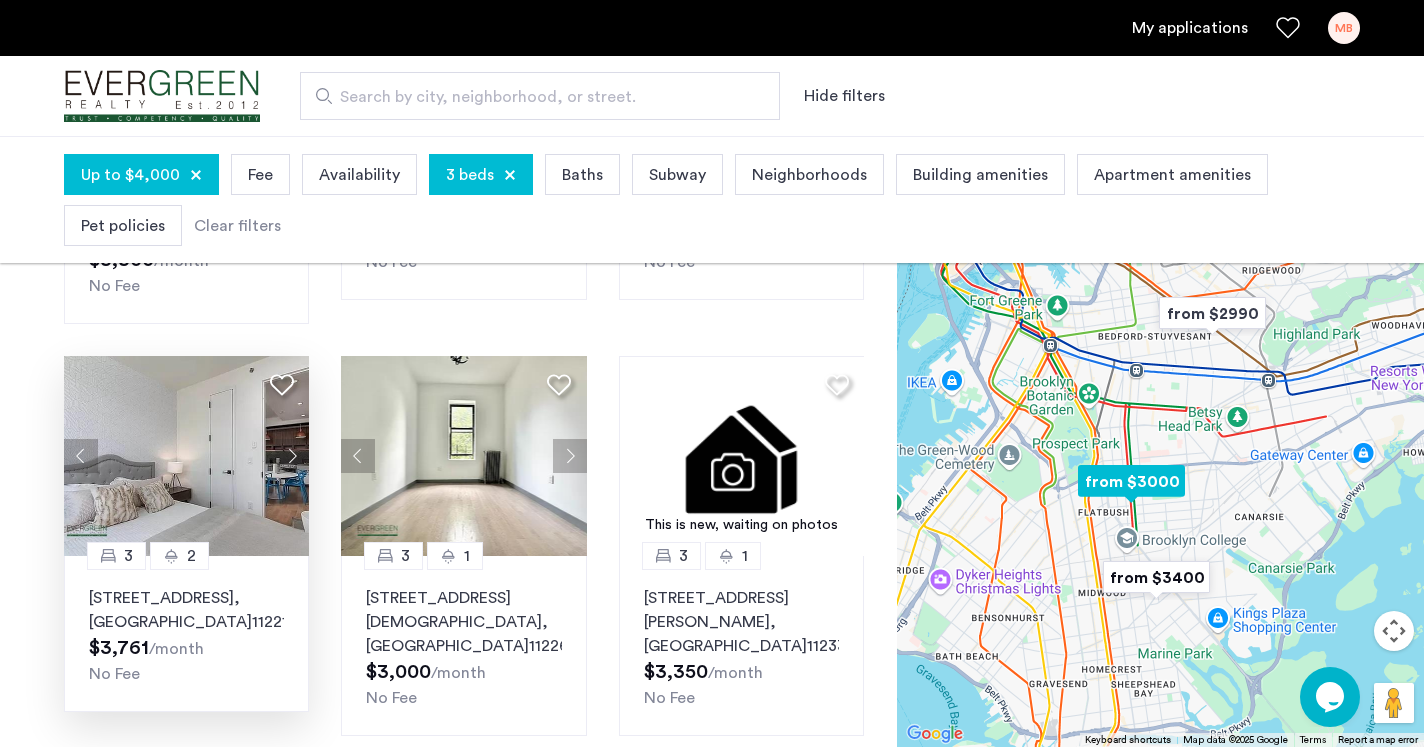 click 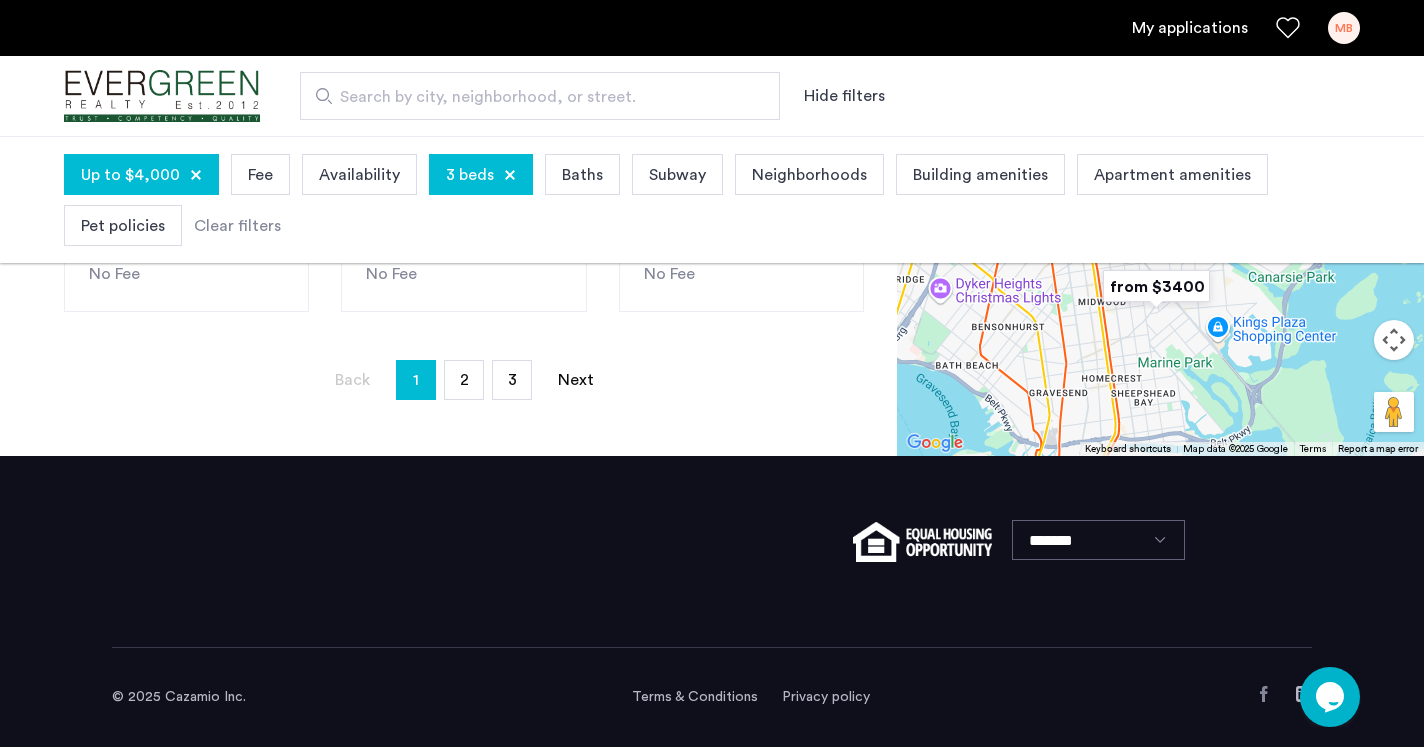 scroll, scrollTop: 1397, scrollLeft: 0, axis: vertical 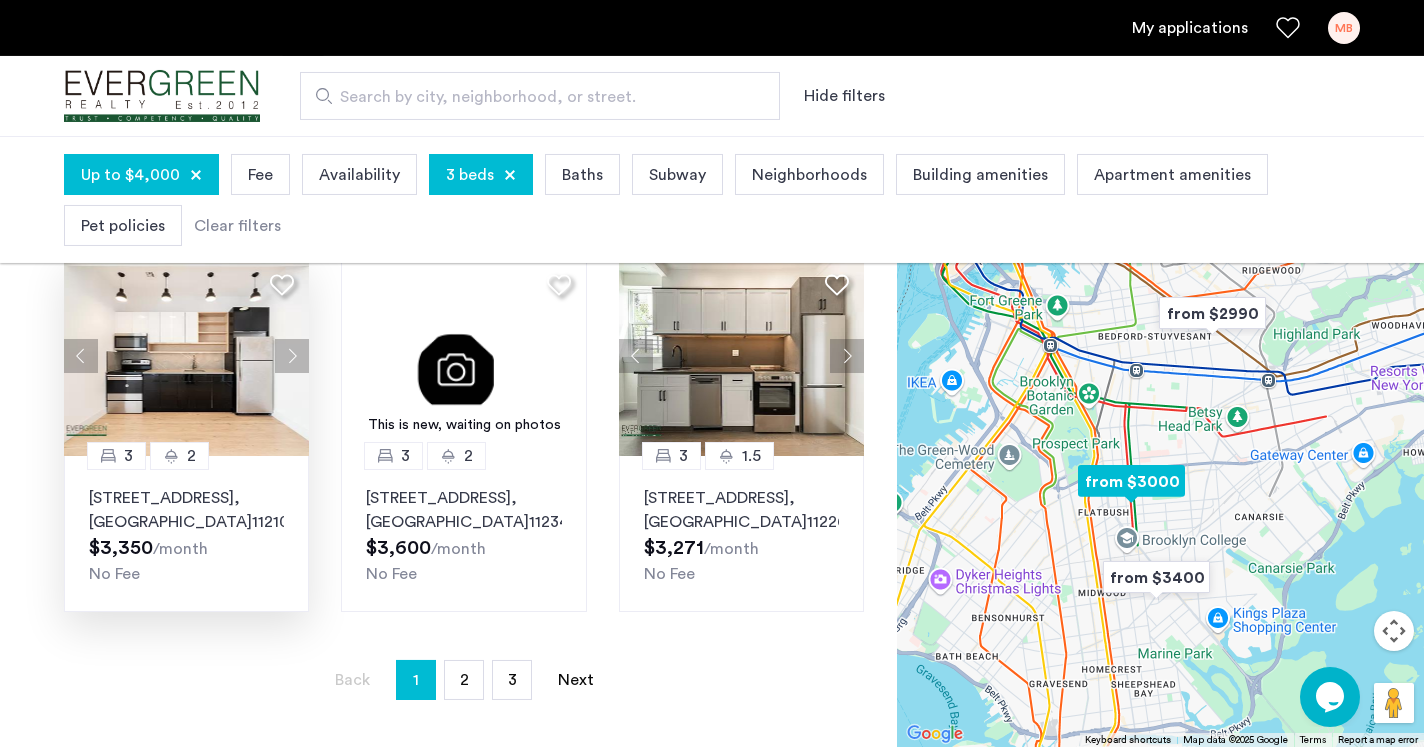click 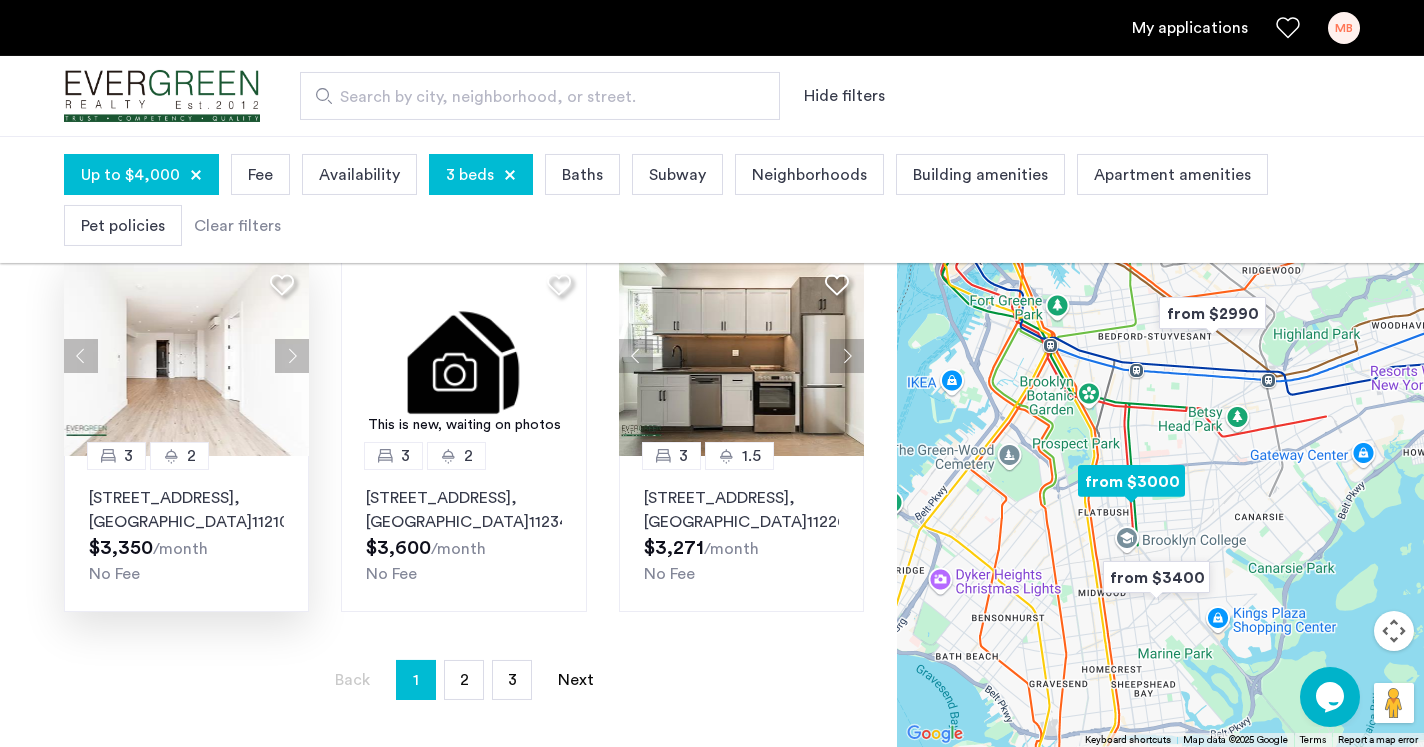click 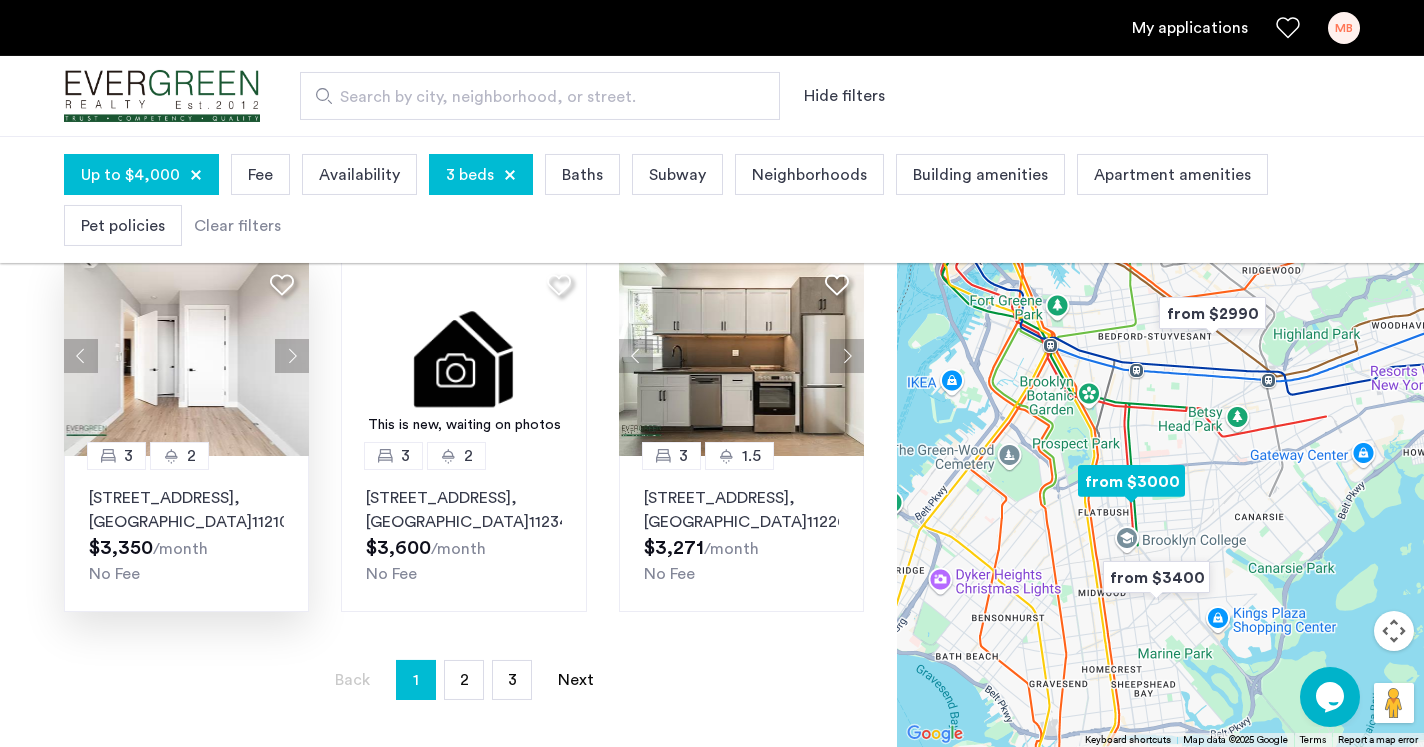 click 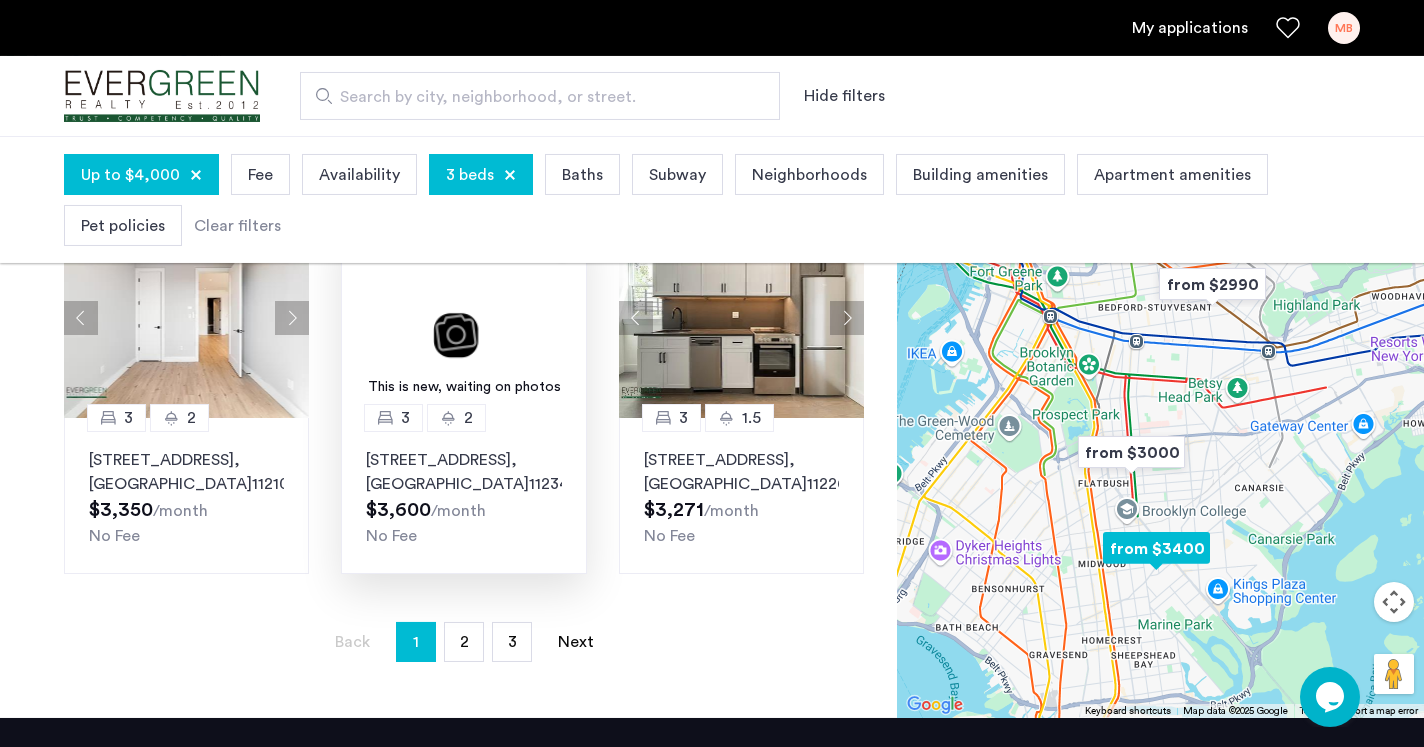 scroll, scrollTop: 1665, scrollLeft: 0, axis: vertical 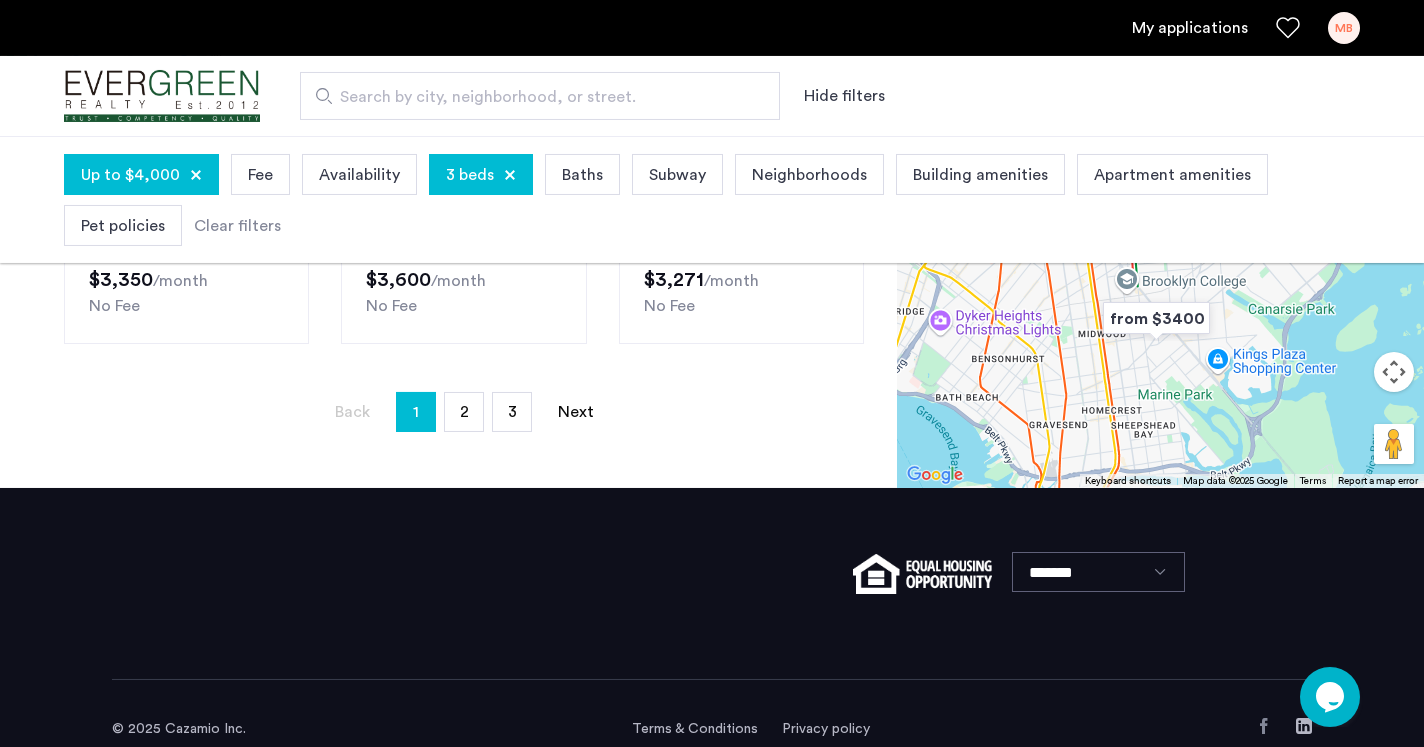 click on "You're on page  1" at bounding box center (416, 412) 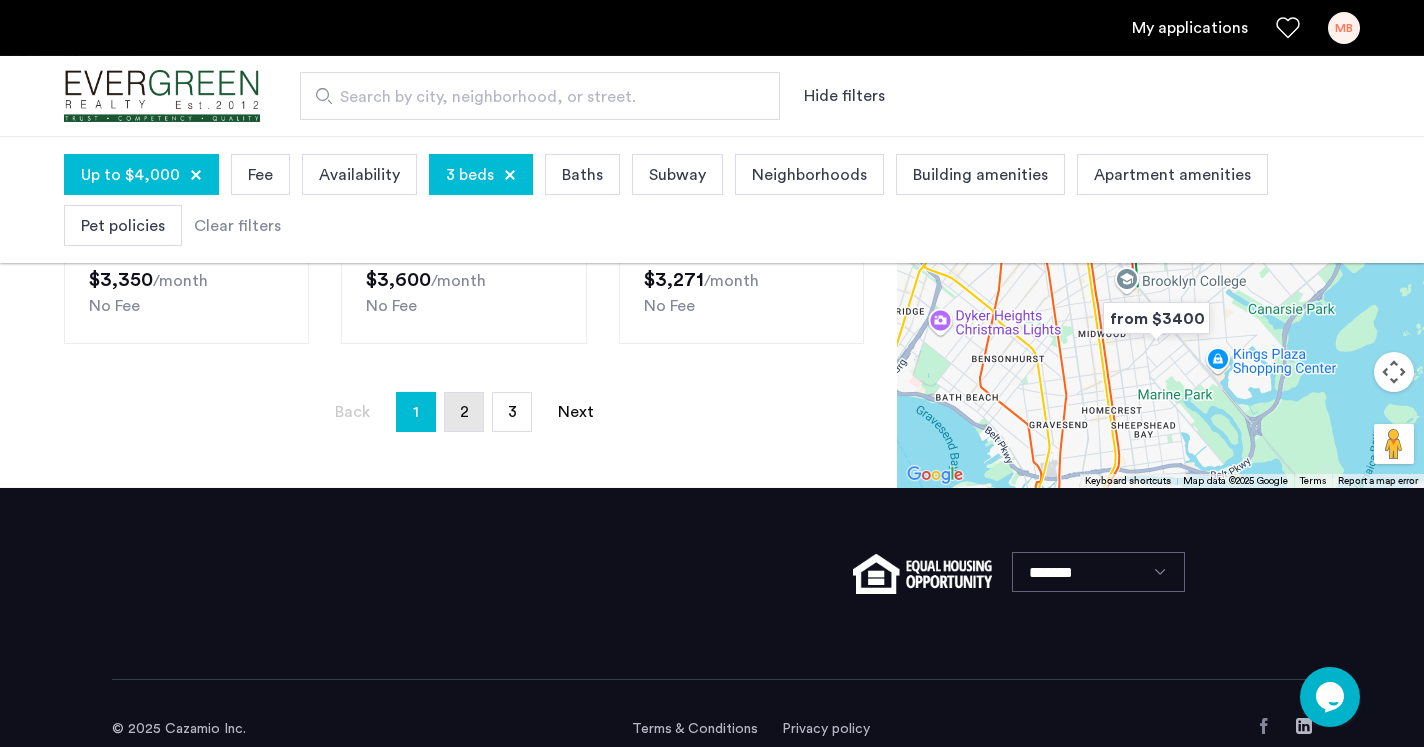 click on "page  2" at bounding box center (464, 412) 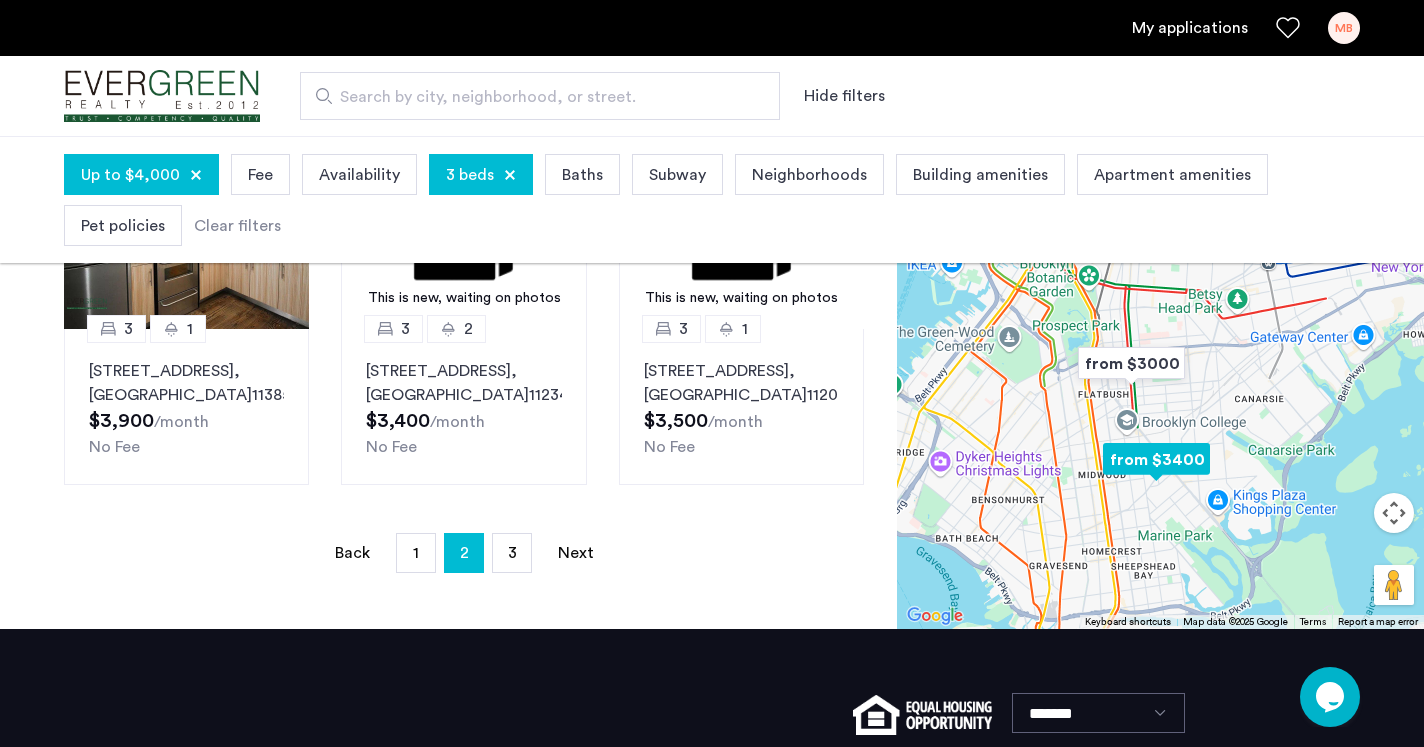 scroll, scrollTop: 1539, scrollLeft: 0, axis: vertical 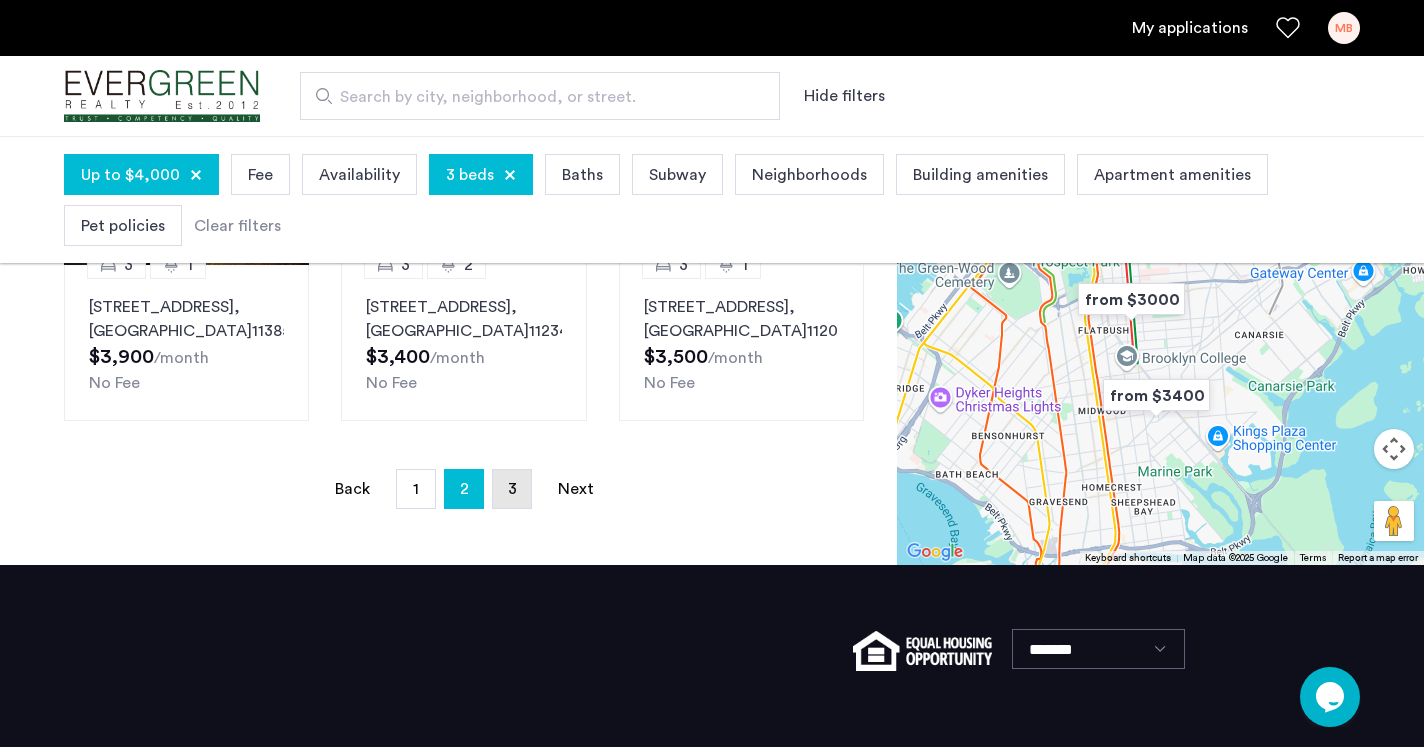 click on "page  3" at bounding box center (512, 489) 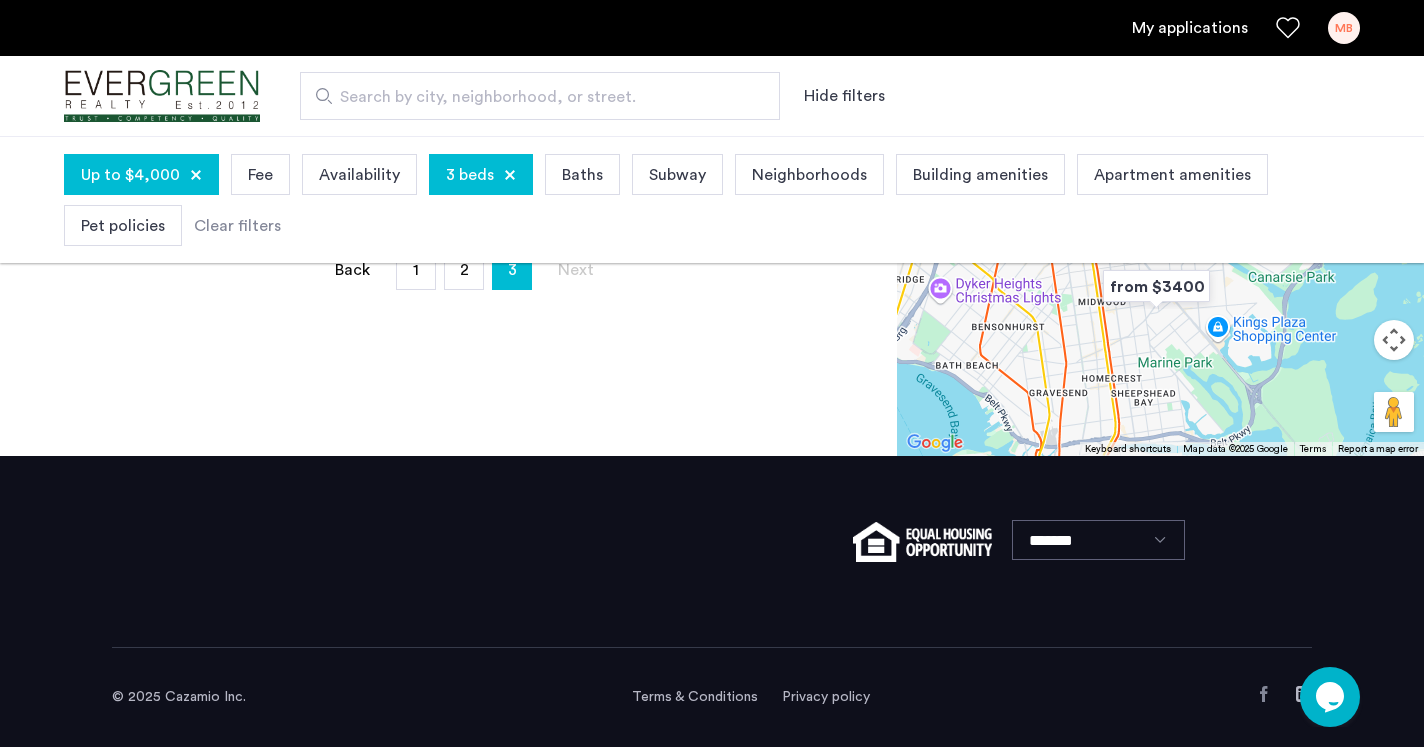 scroll, scrollTop: 0, scrollLeft: 0, axis: both 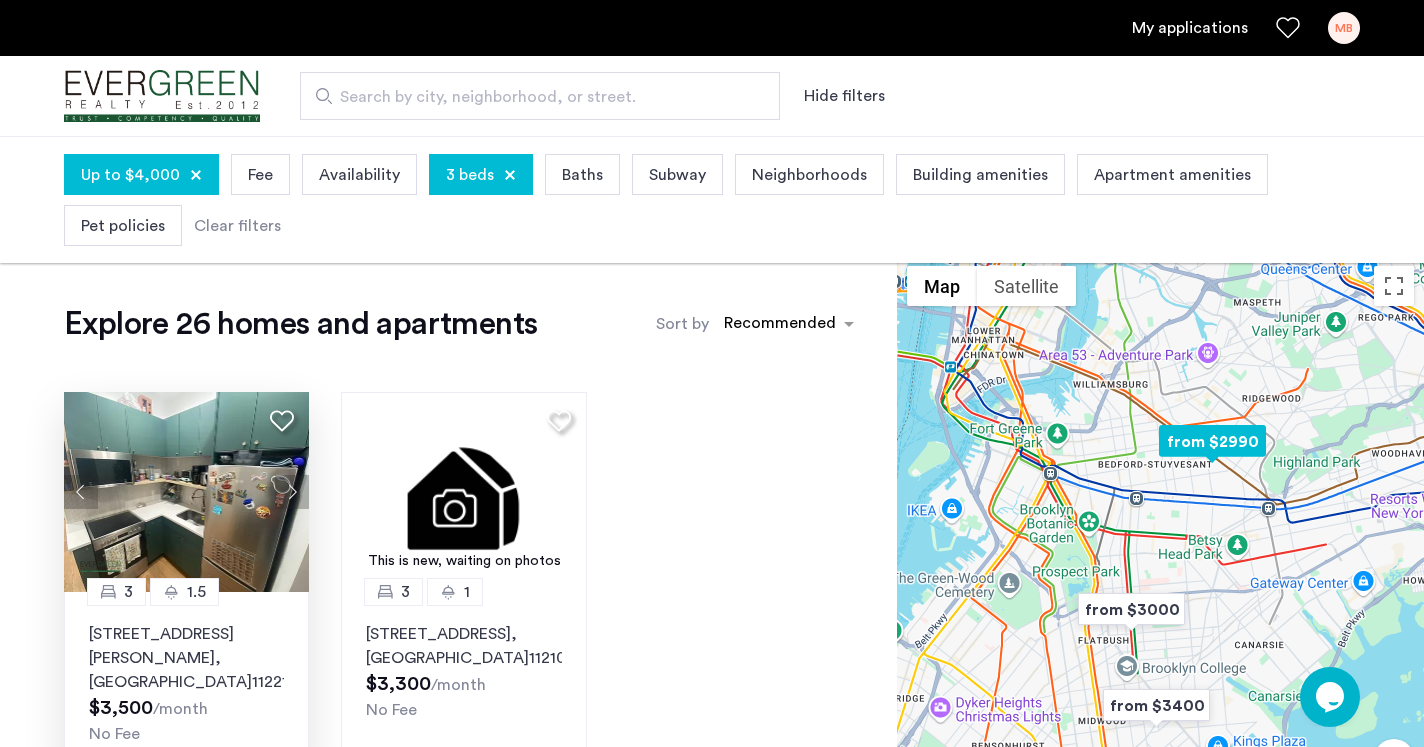 click 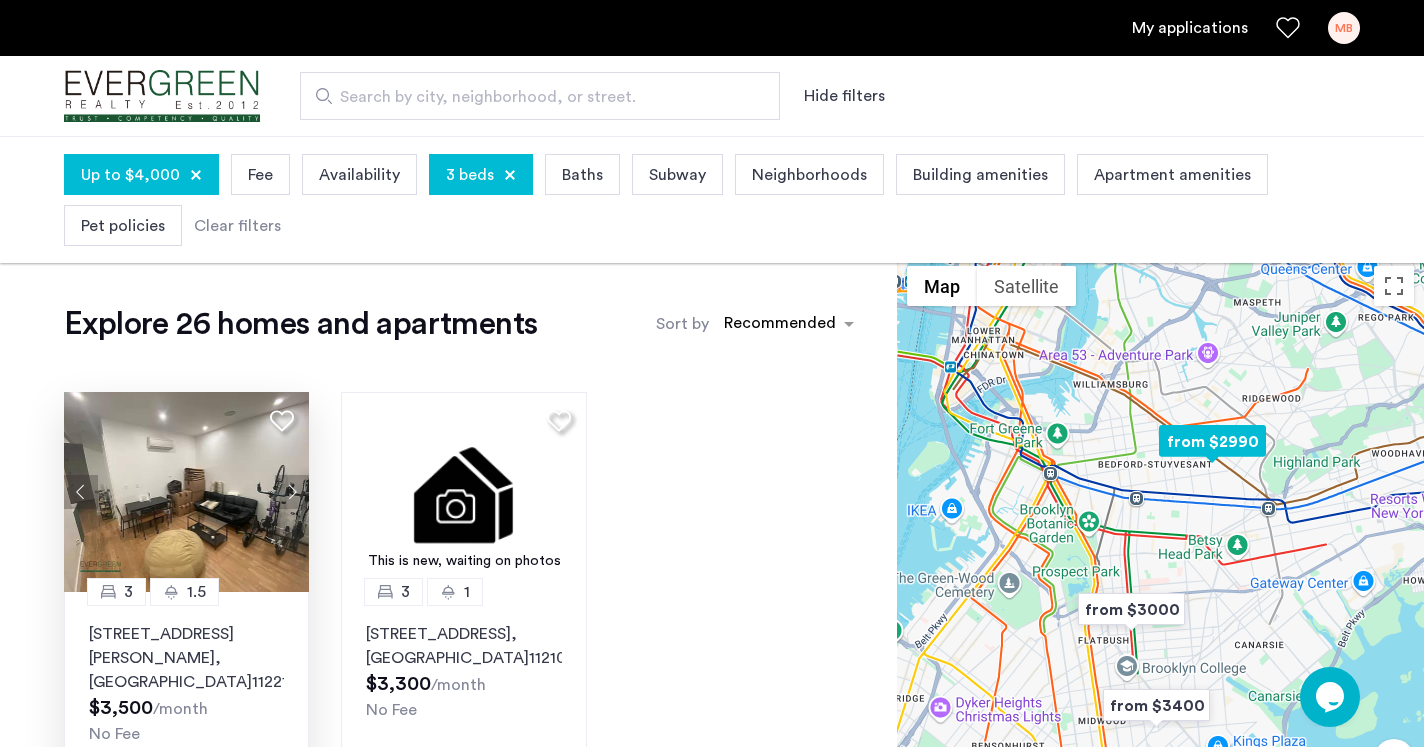 click 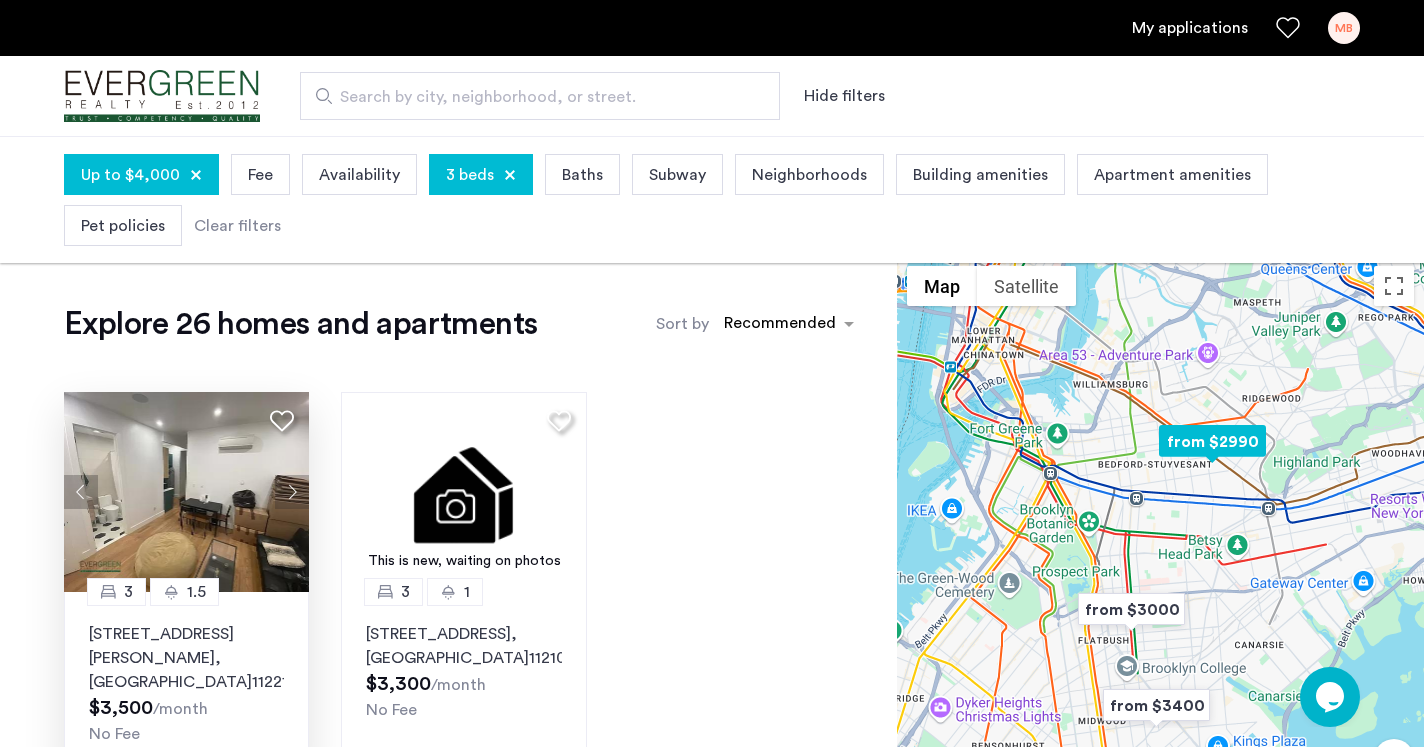 click 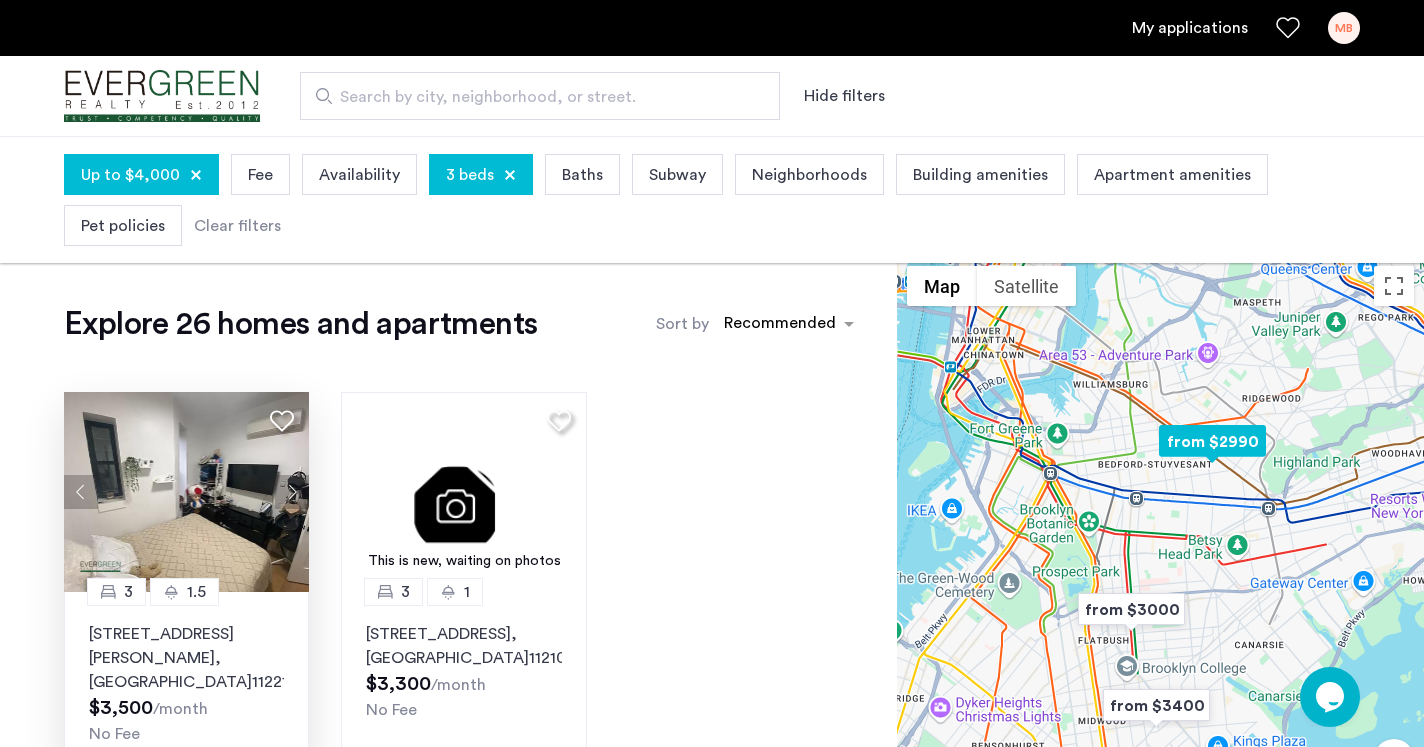 click 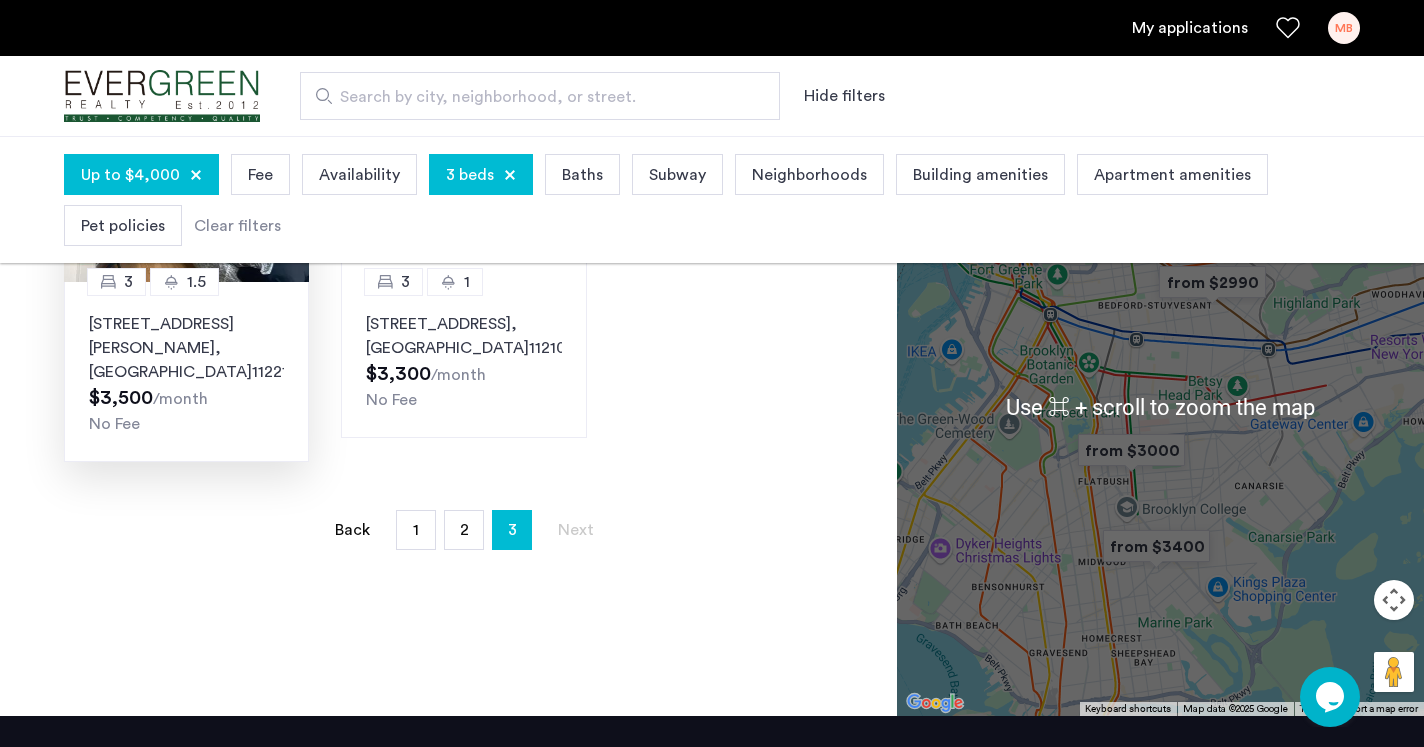 scroll, scrollTop: 0, scrollLeft: 0, axis: both 